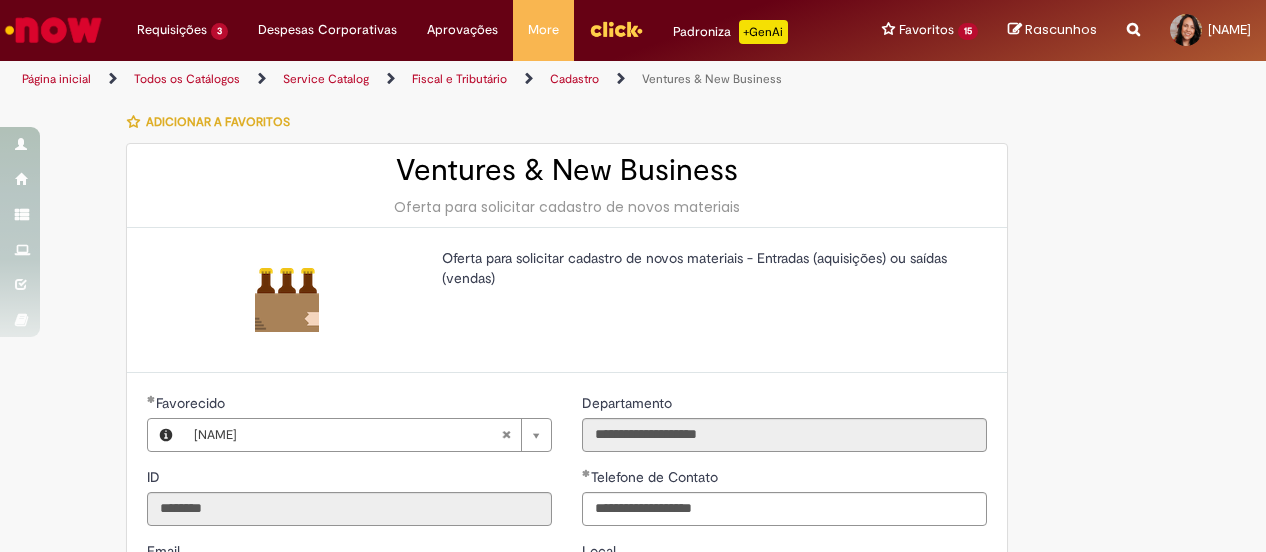 scroll, scrollTop: 0, scrollLeft: 0, axis: both 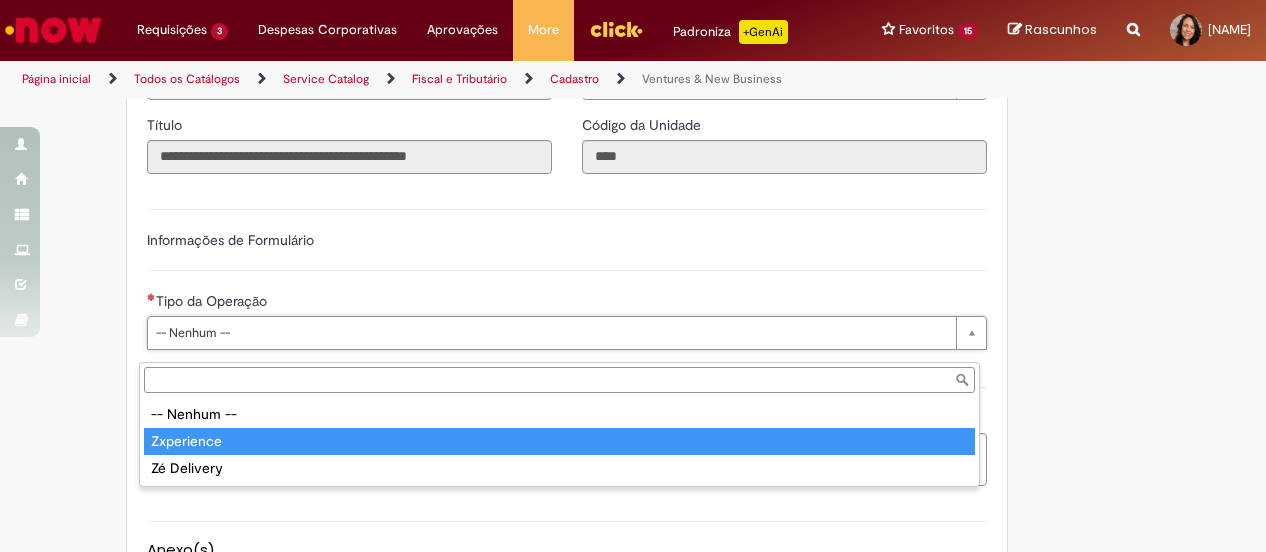 type on "**********" 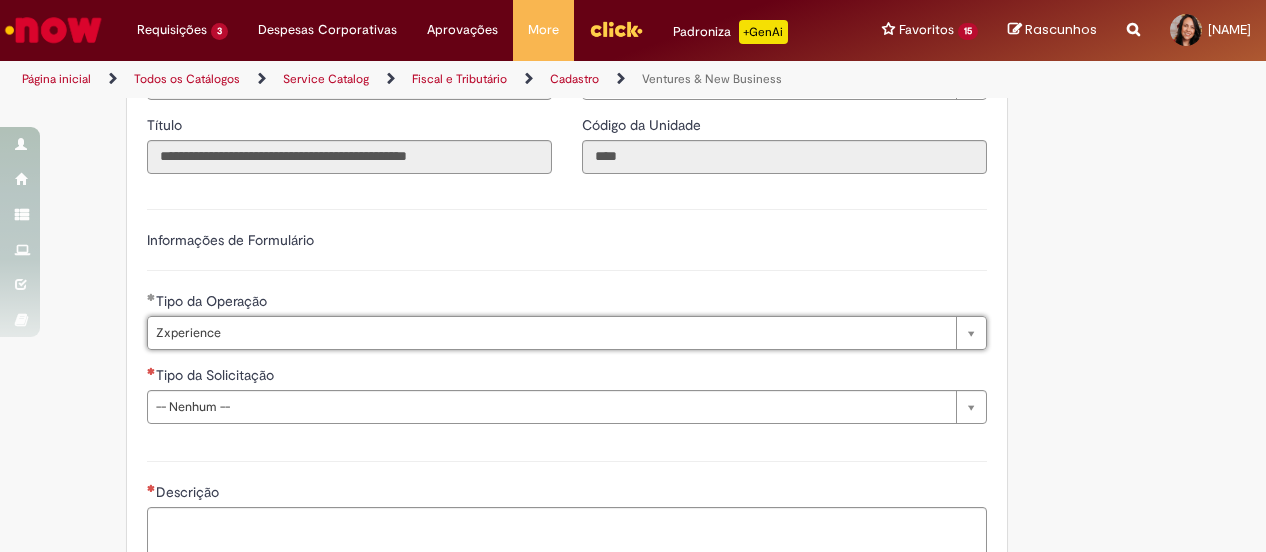 scroll, scrollTop: 700, scrollLeft: 0, axis: vertical 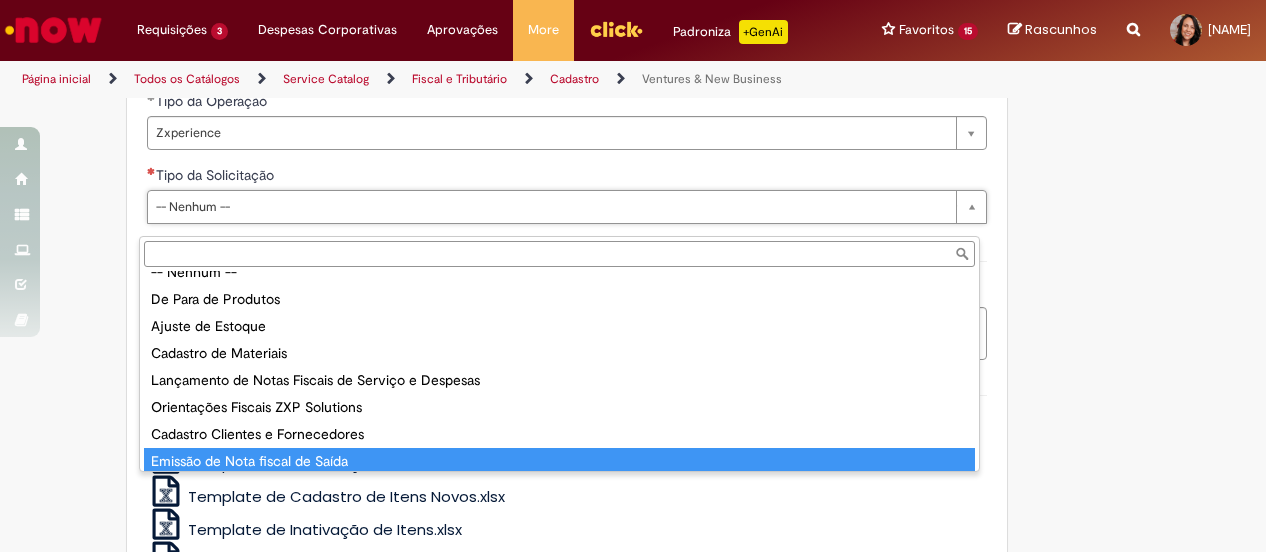 click on "Pular para o conteúdo da página
Requisições   [NUMBER]
Exibir Todas as Solicitações
Ventures & New Business
[TIME] [TIME] [ID]
Ventures & New Business
[TIME] [TIME] [ID]
Ventures & New Business
[TIME] [TIME] [ID]
Requisições   [NUMBER]
Exibir Todas as Solicitações
Ventures & New Business
[TIME] [TIME] [ID]
Ventures & New Business
[TIME] [TIME] [ID]
Ventures & New Business
[TIME] [TIME] [ID]
Despesas Corporativas
Minhas Despesas
Solicitar Adiantamento de Viagem
Solicitar Reembolso
Despesas Corporativas
Minhas Despesas" at bounding box center [633, 276] 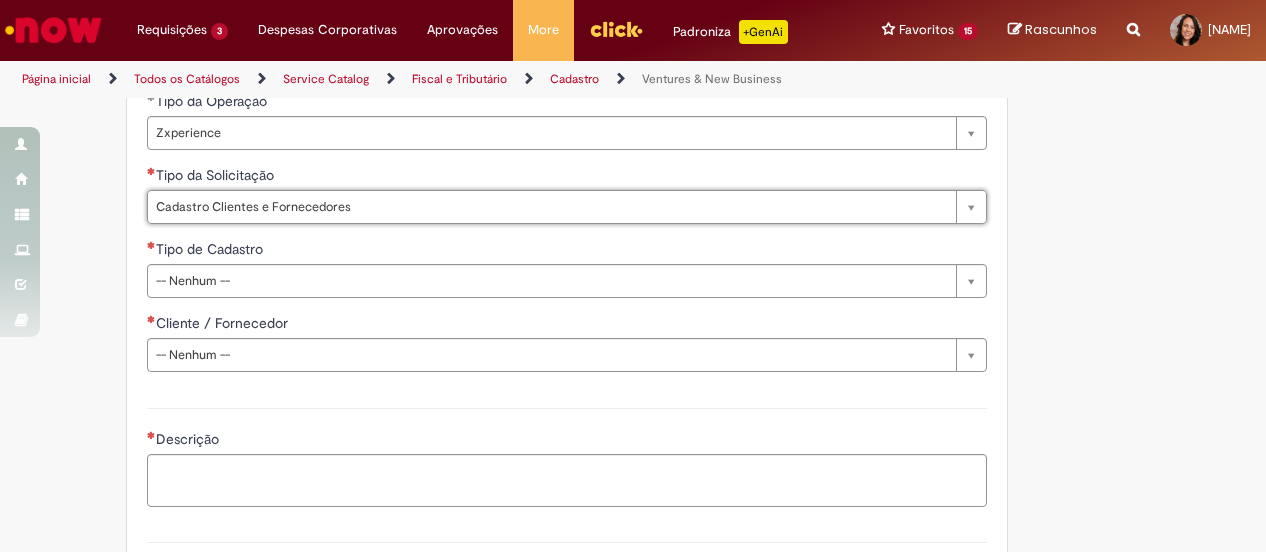 type on "**********" 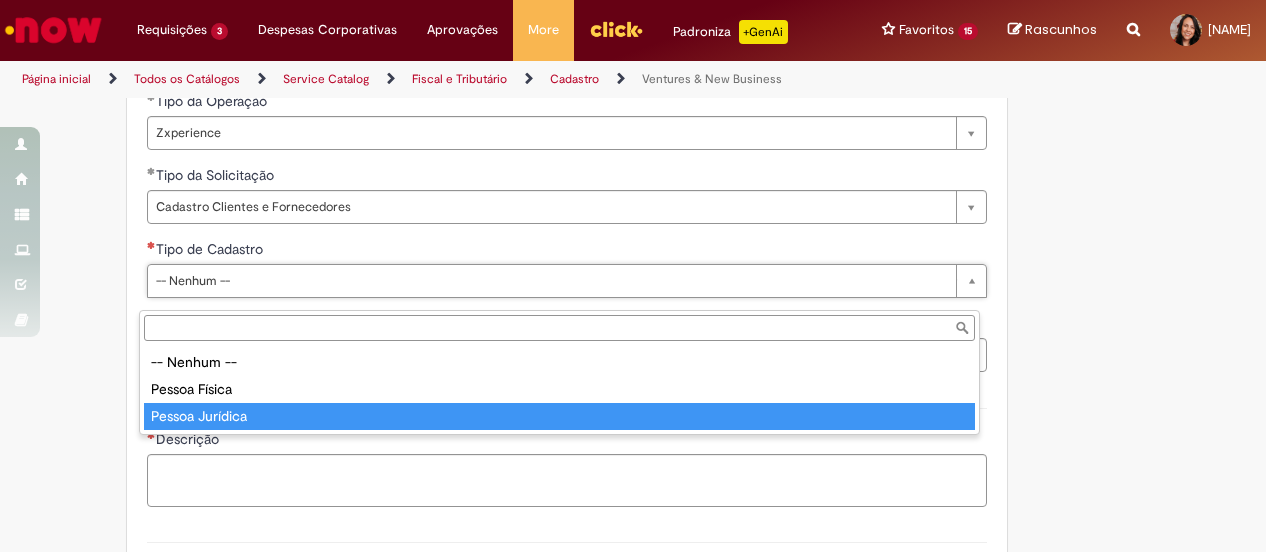 type on "**********" 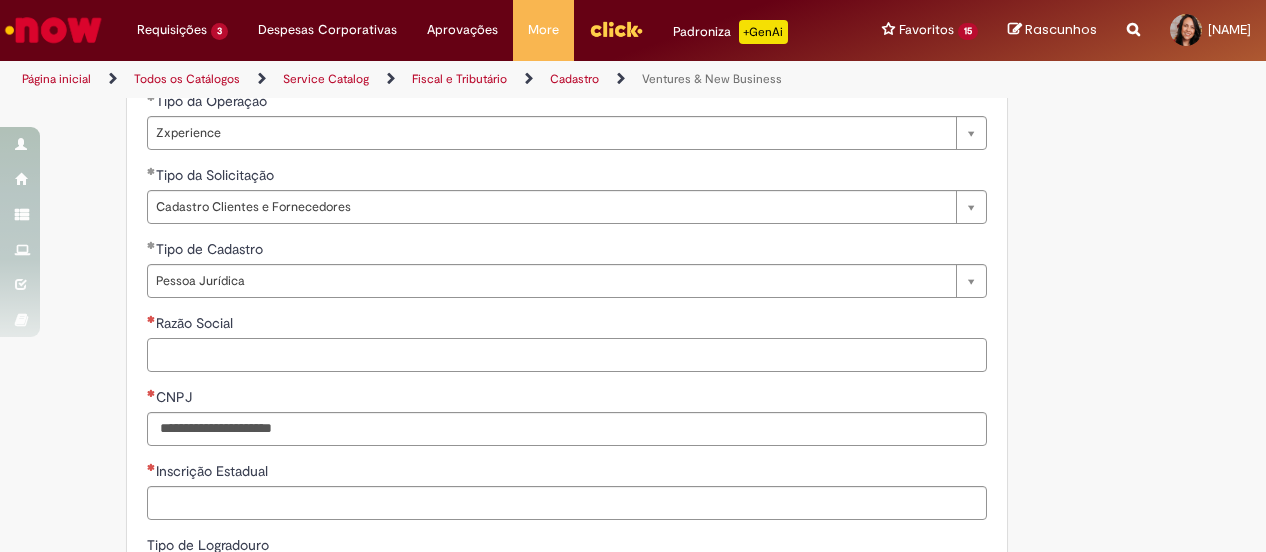 click on "Razão Social" at bounding box center [567, 355] 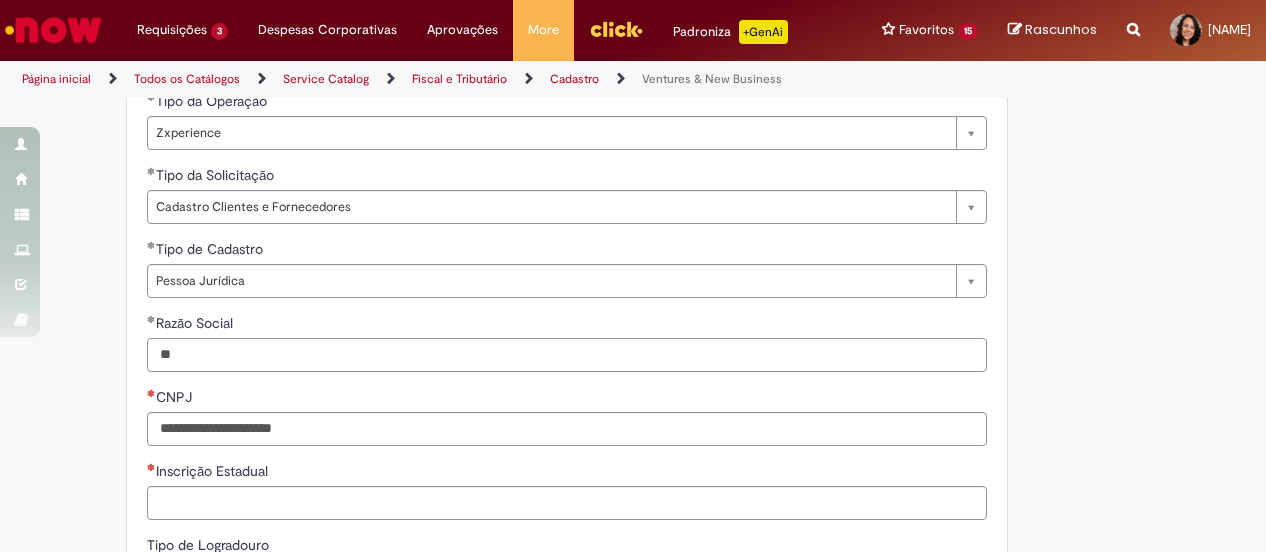 type on "*" 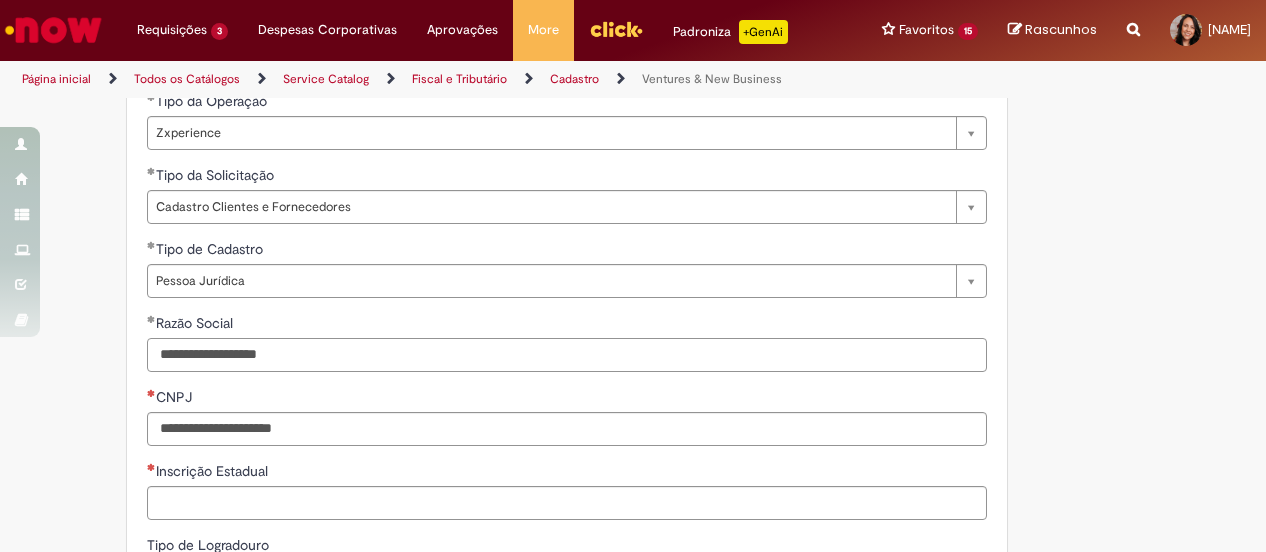 type on "**********" 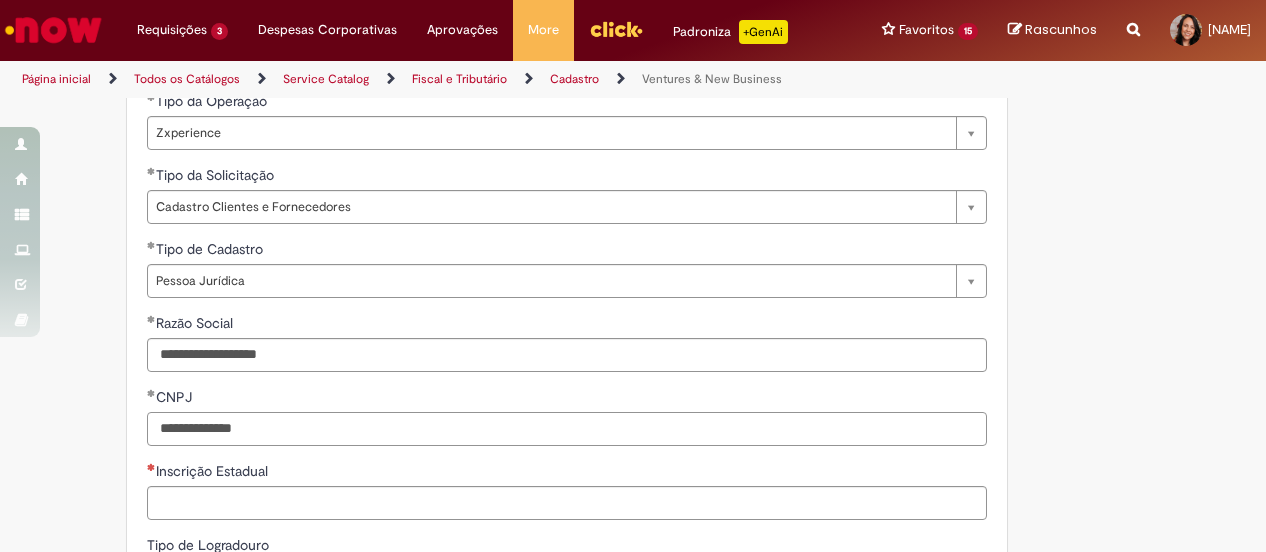 type on "**********" 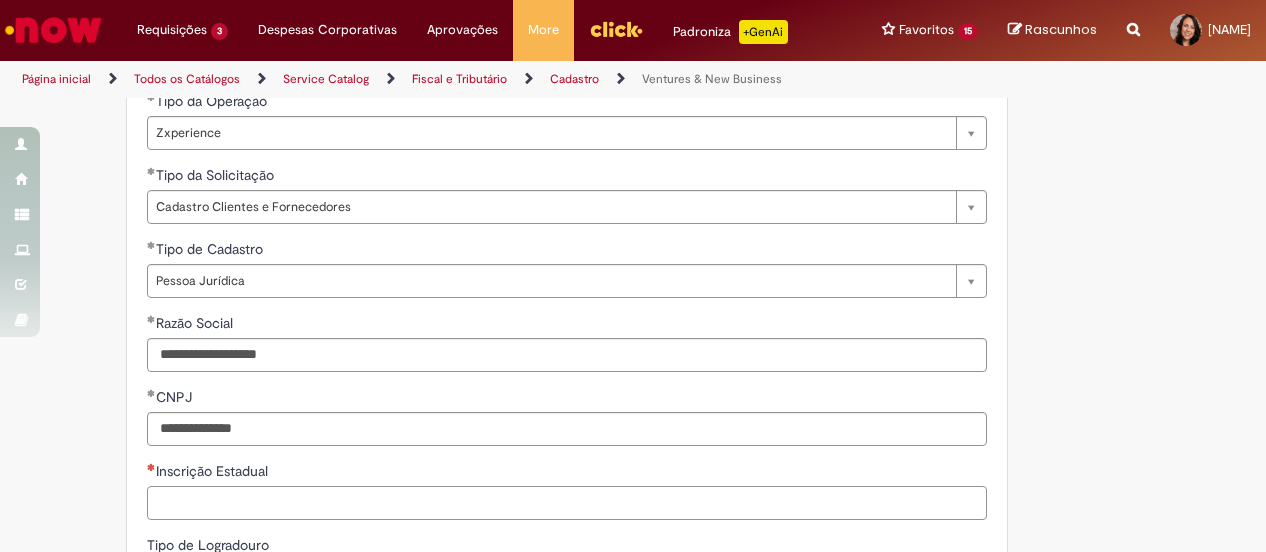 click on "Inscrição Estadual" at bounding box center [567, 503] 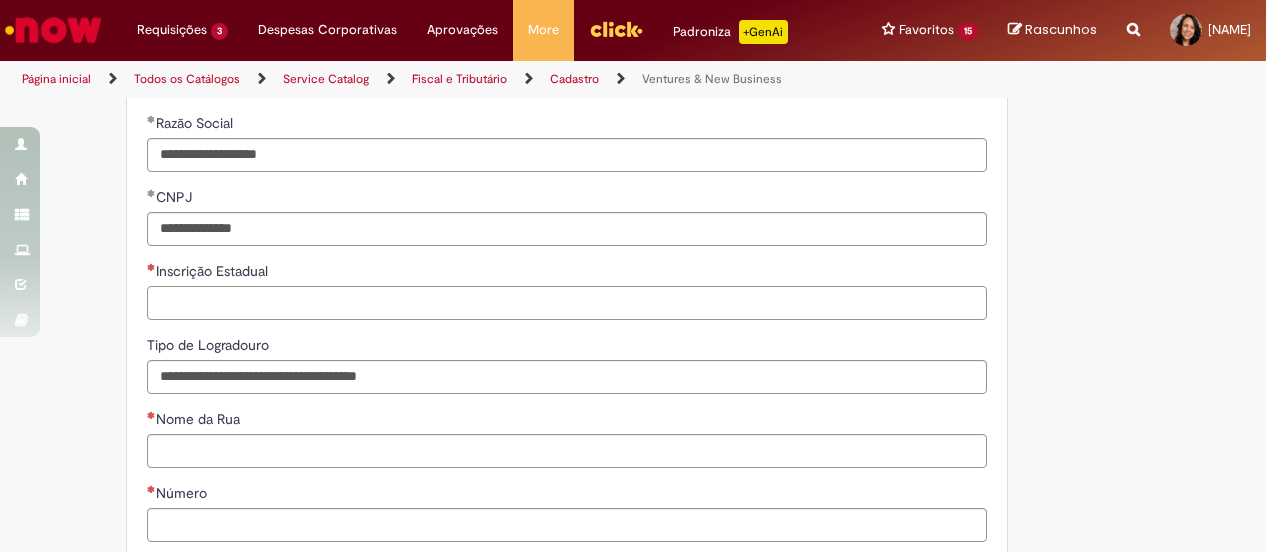 scroll, scrollTop: 1000, scrollLeft: 0, axis: vertical 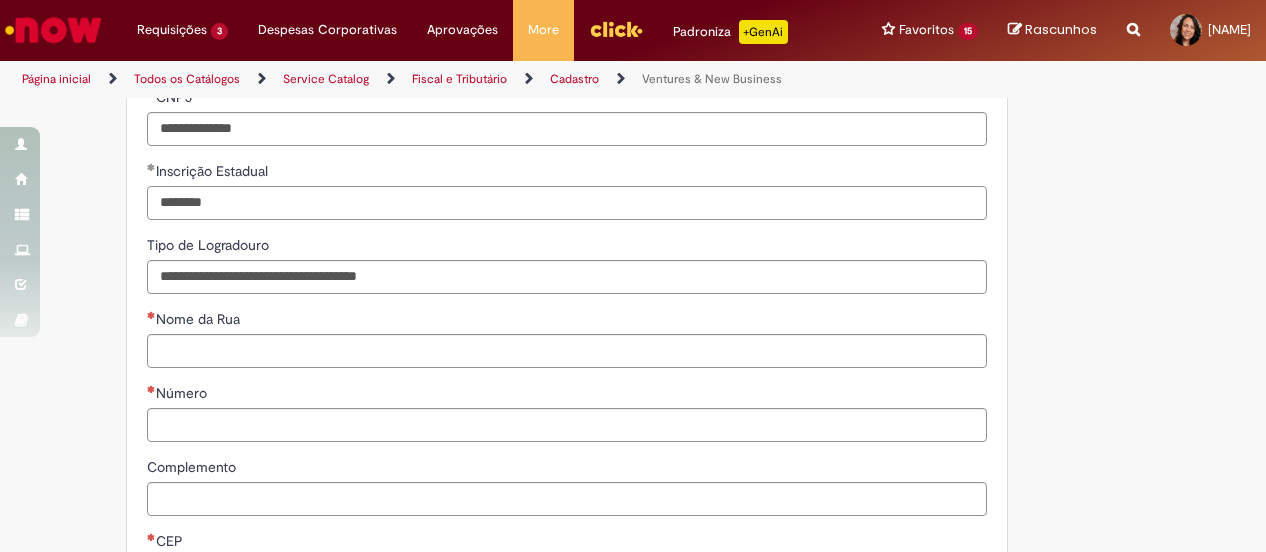 type on "********" 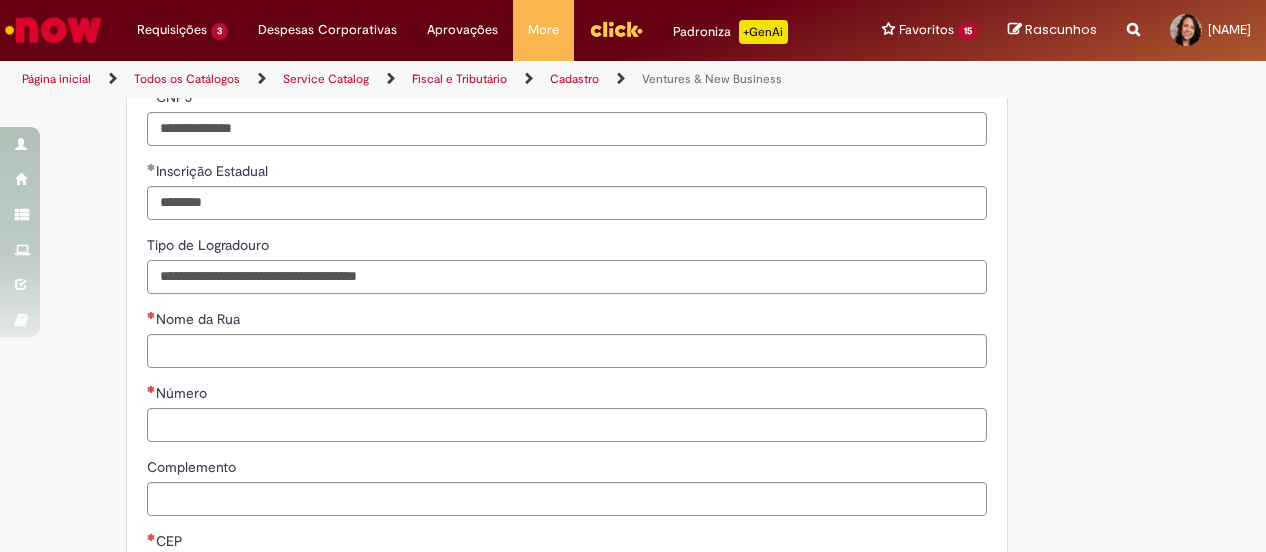 click on "Tipo de Logradouro" at bounding box center (567, 277) 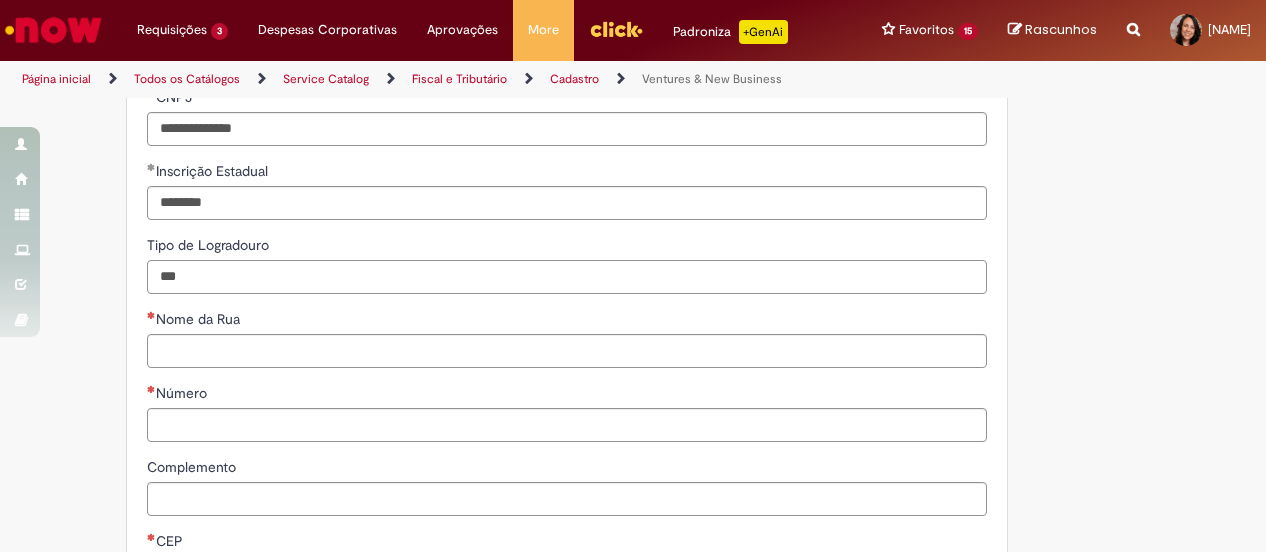 type on "***" 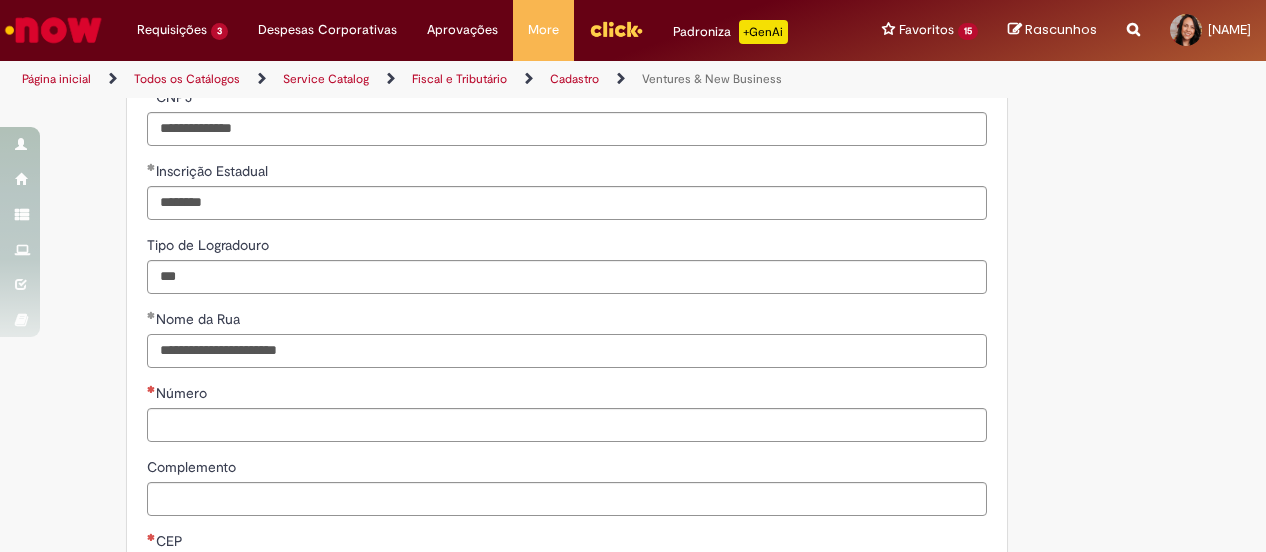 type on "**********" 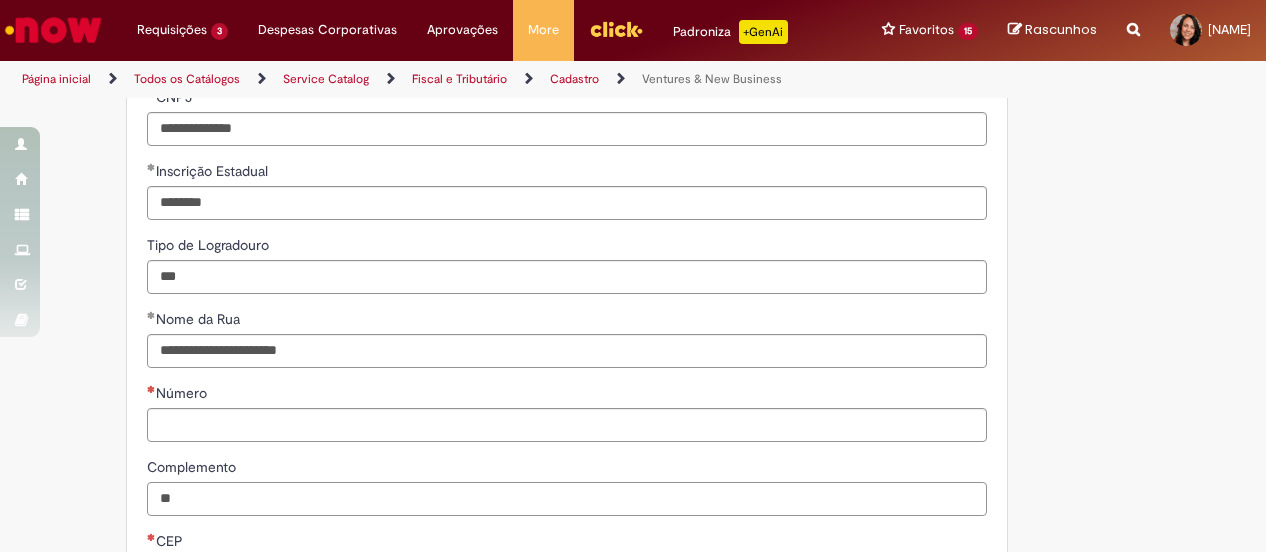 type on "**" 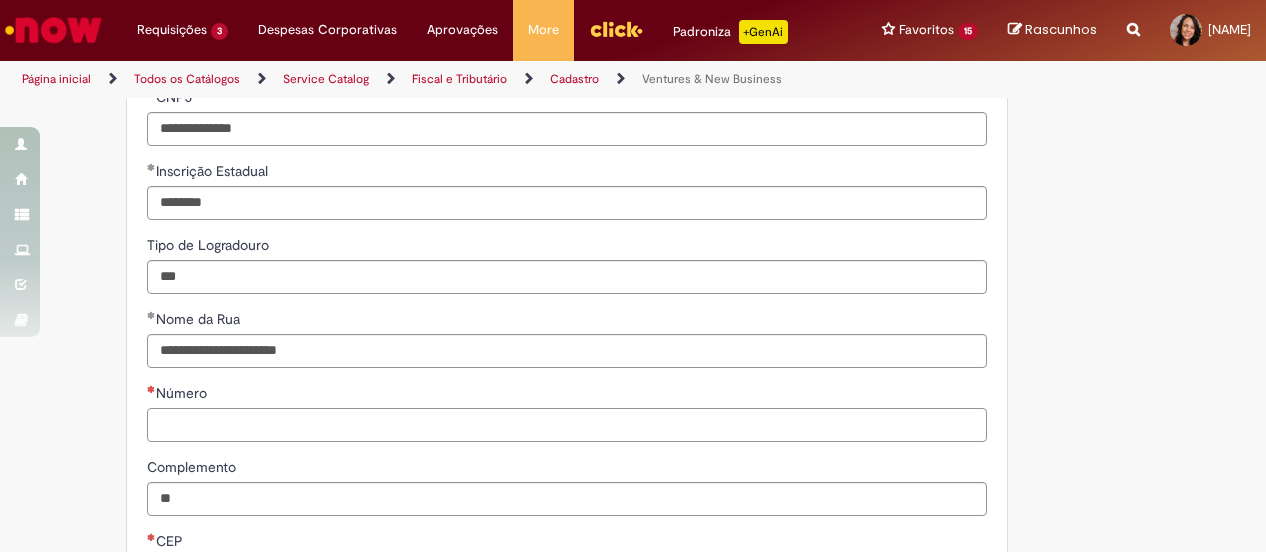 click on "Número" at bounding box center (567, 425) 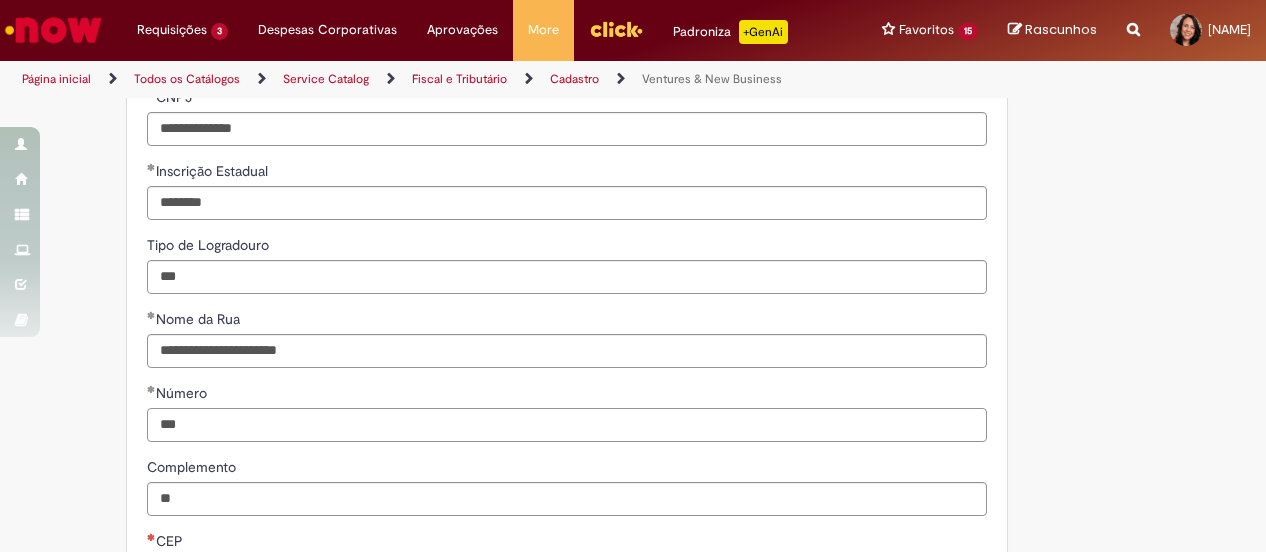 scroll, scrollTop: 1200, scrollLeft: 0, axis: vertical 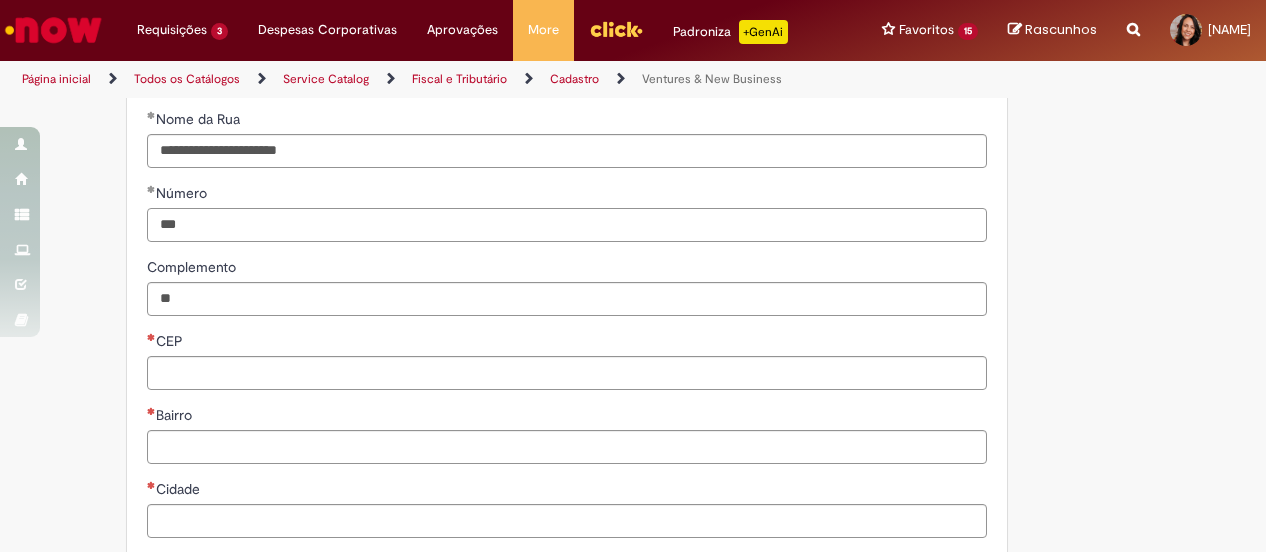 type on "***" 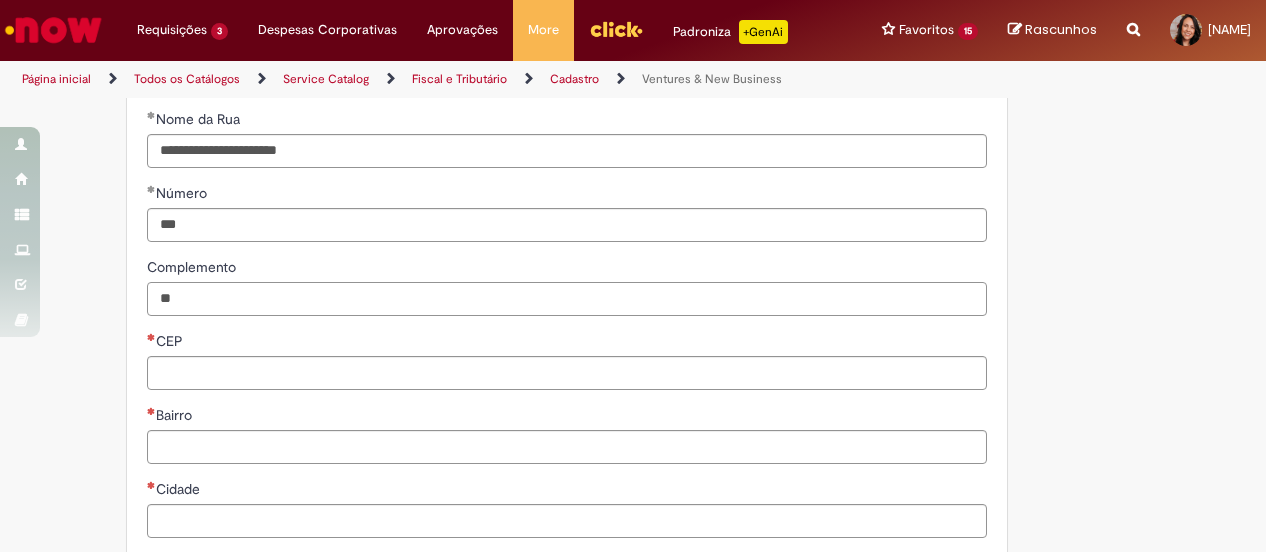 drag, startPoint x: 188, startPoint y: 319, endPoint x: 75, endPoint y: 313, distance: 113.15918 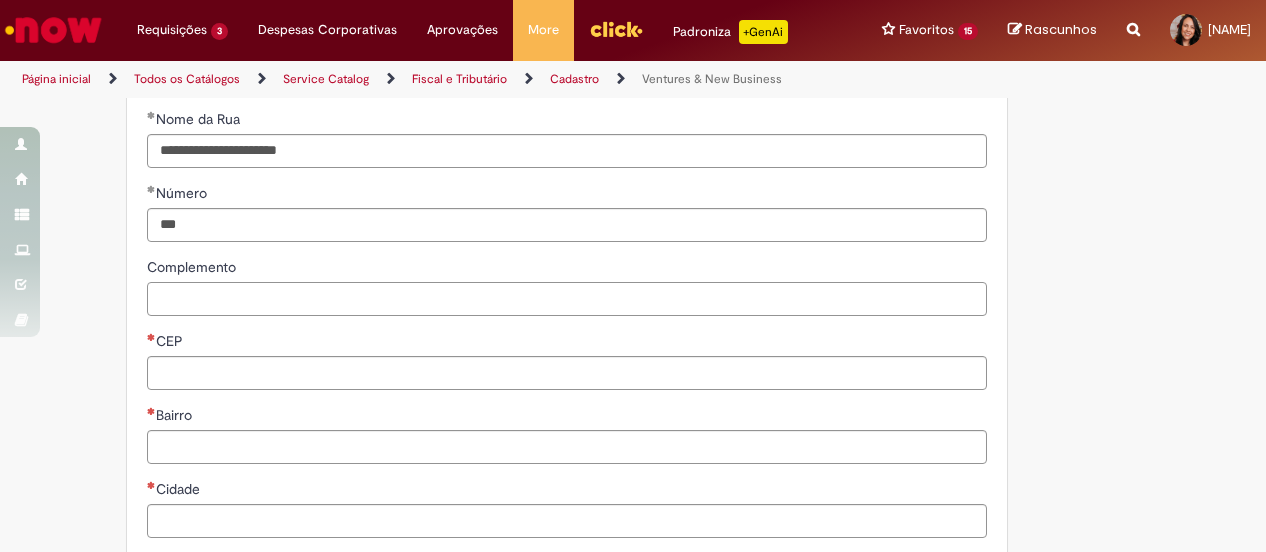 type 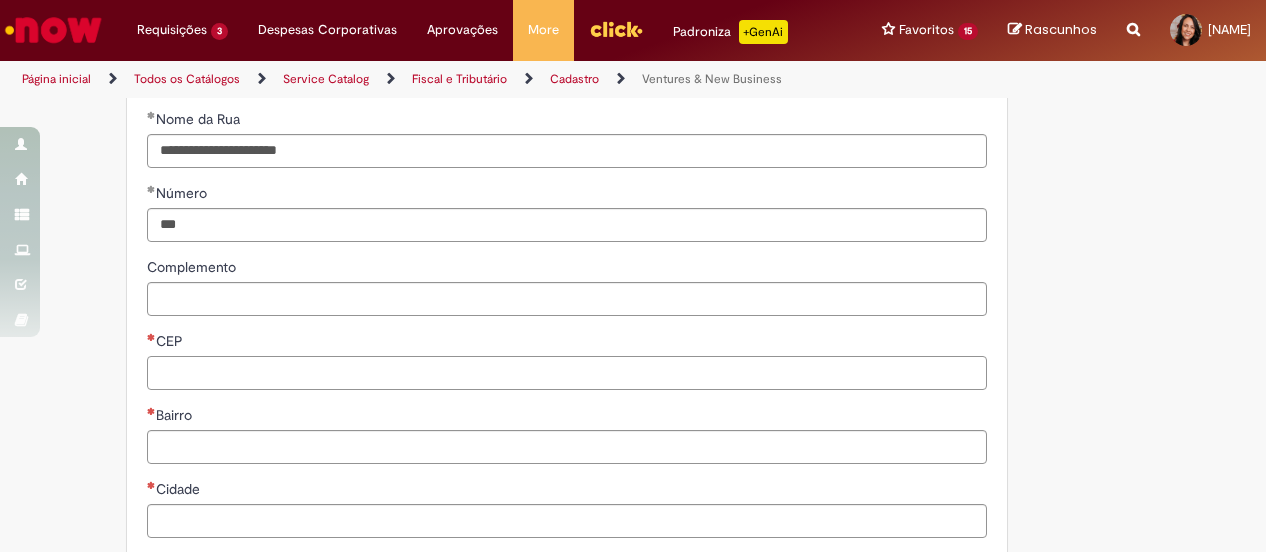 click on "CEP" at bounding box center (567, 373) 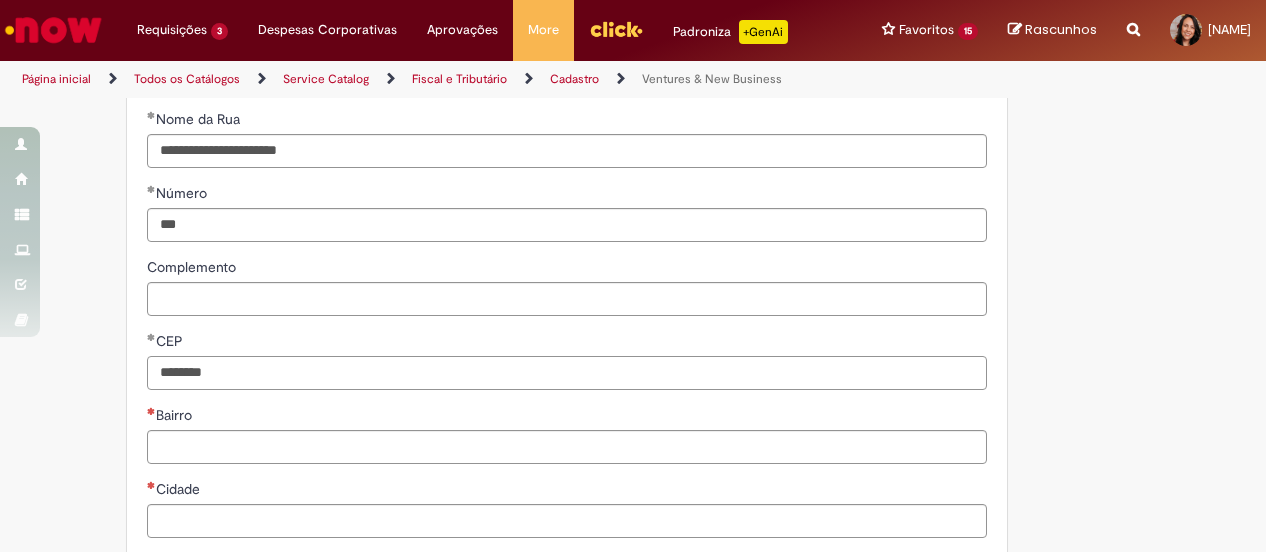 type on "********" 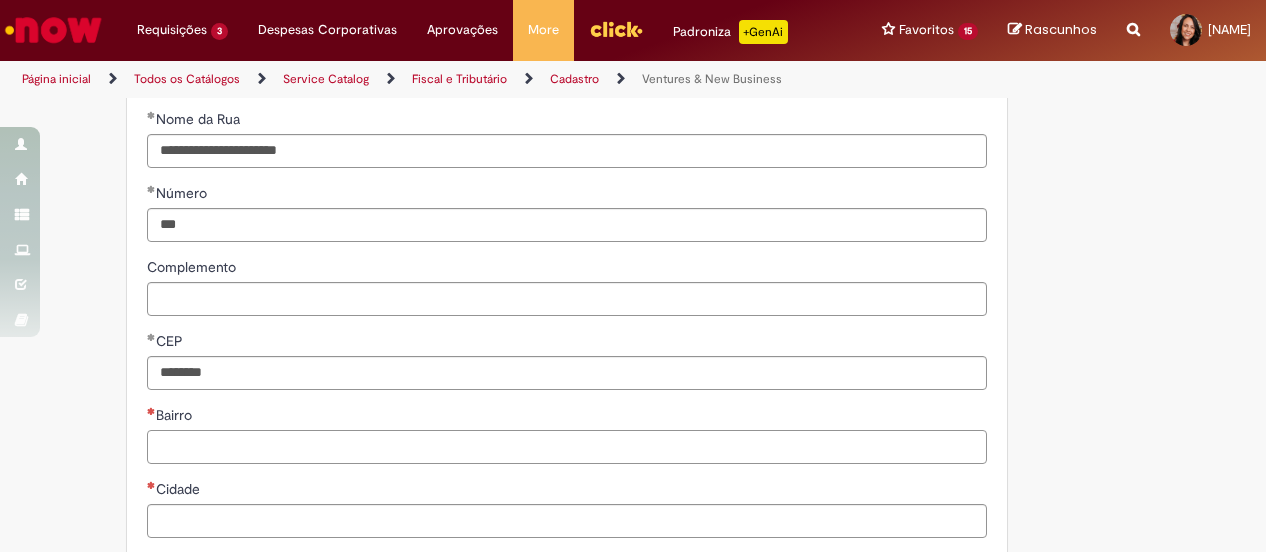 click on "Bairro" at bounding box center (567, 447) 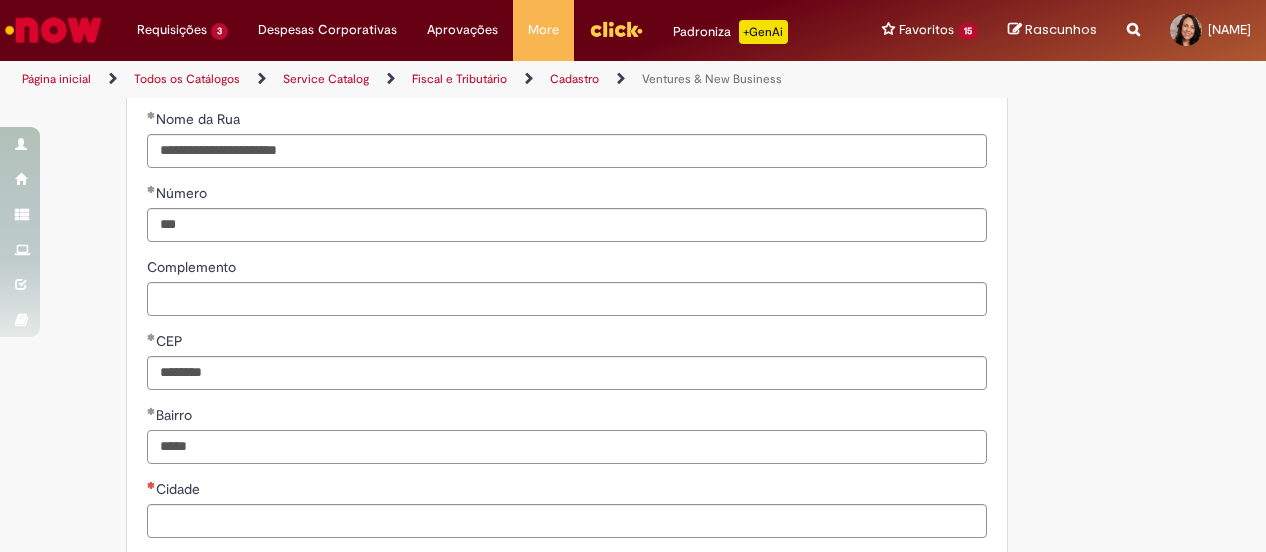 scroll, scrollTop: 1400, scrollLeft: 0, axis: vertical 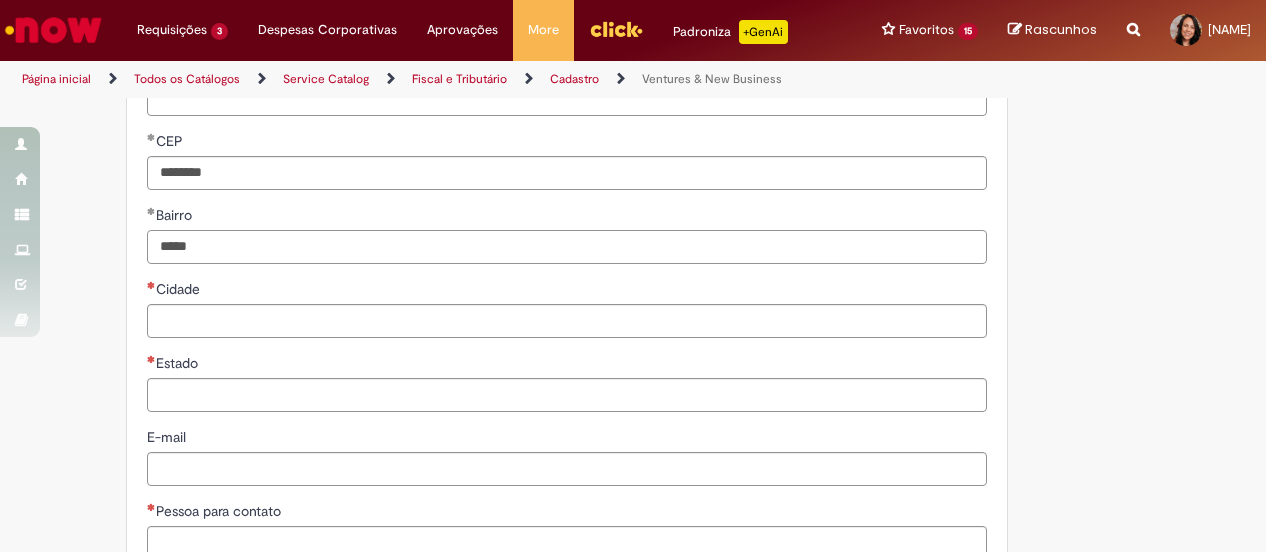 type on "*****" 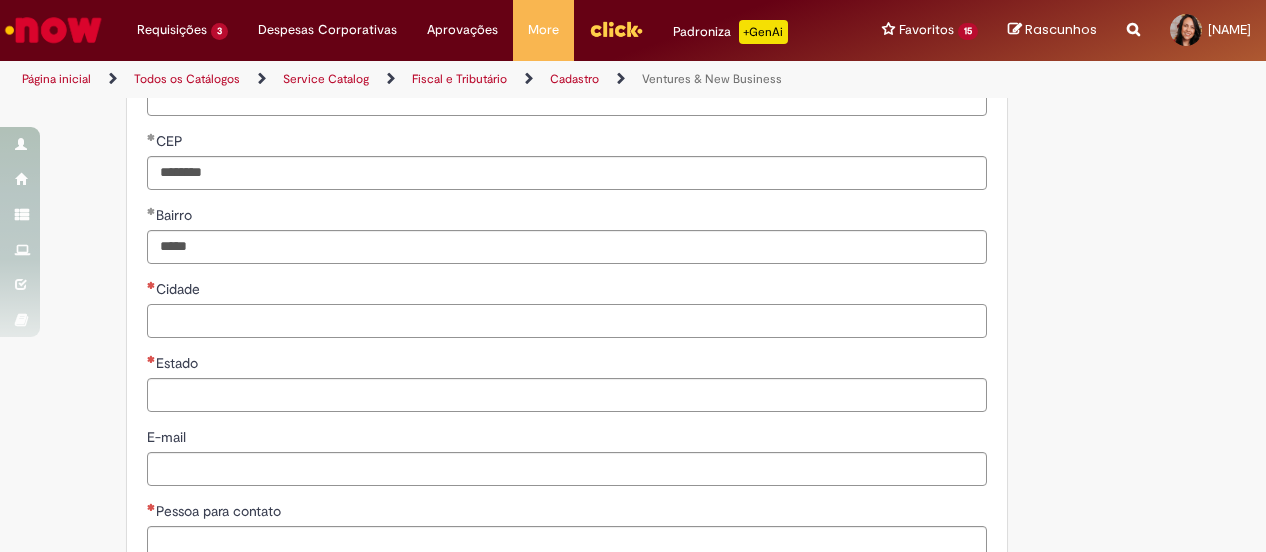 click on "Cidade" at bounding box center (567, 321) 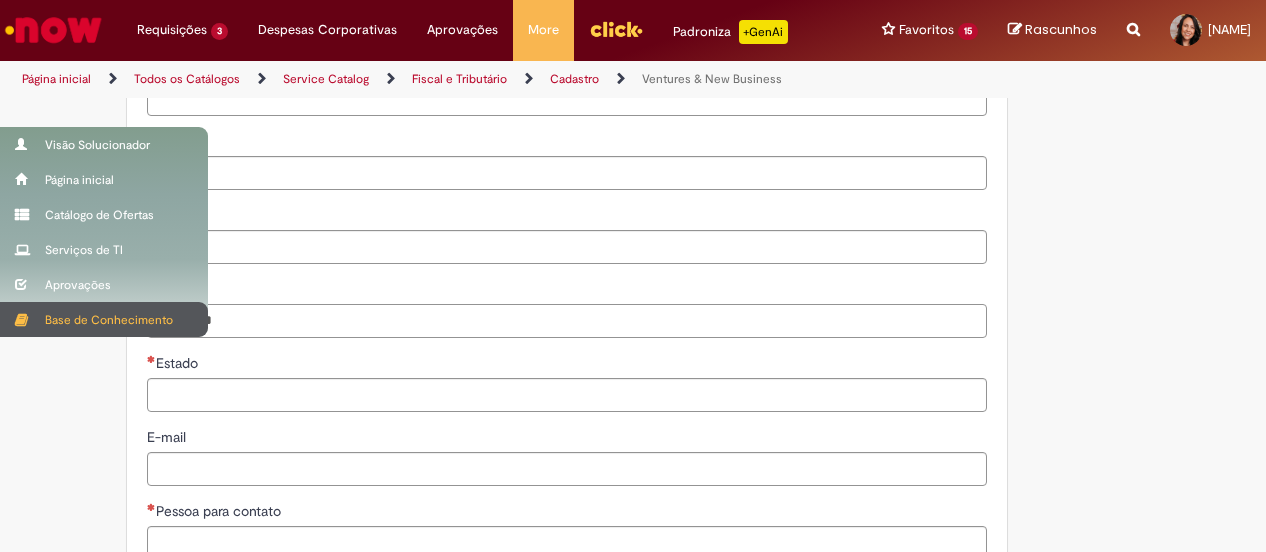 drag, startPoint x: 251, startPoint y: 341, endPoint x: 33, endPoint y: 334, distance: 218.11235 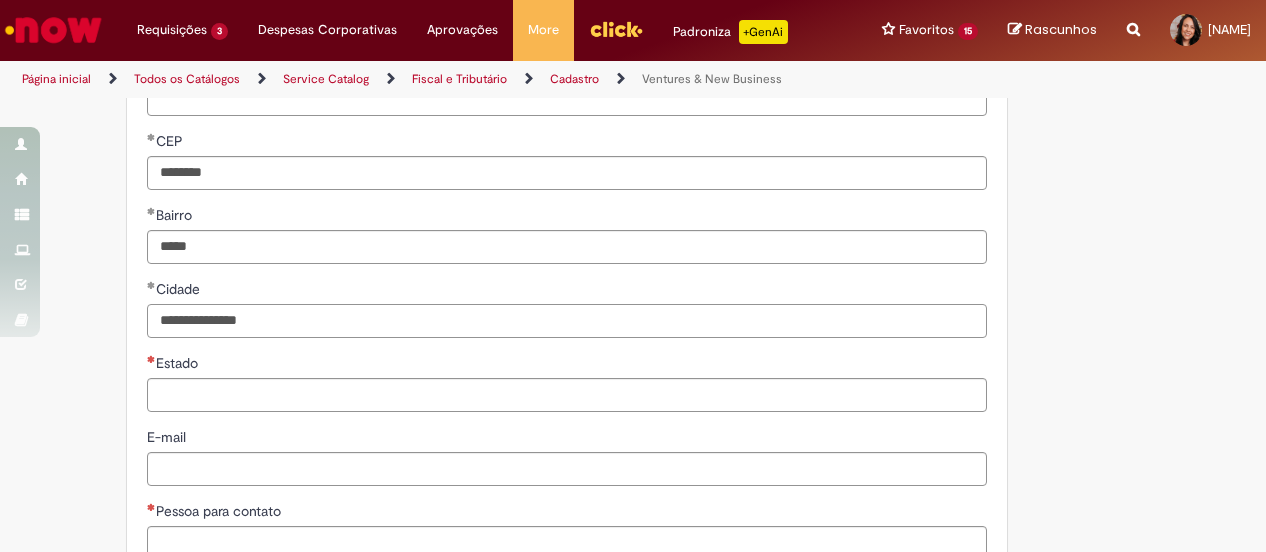 click on "**********" at bounding box center [567, 321] 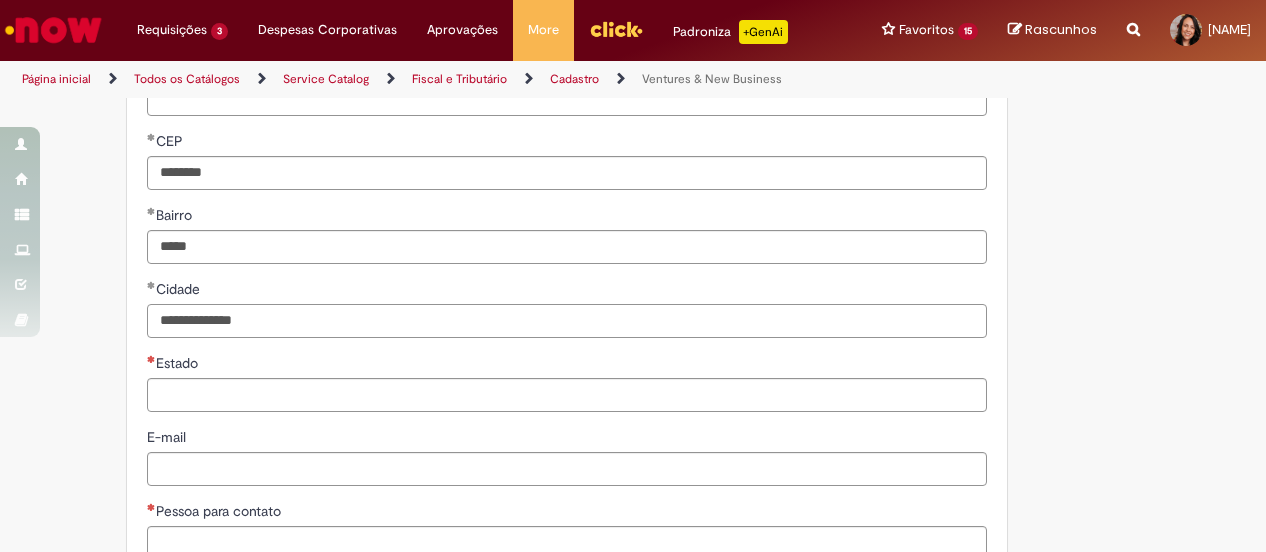 type on "**********" 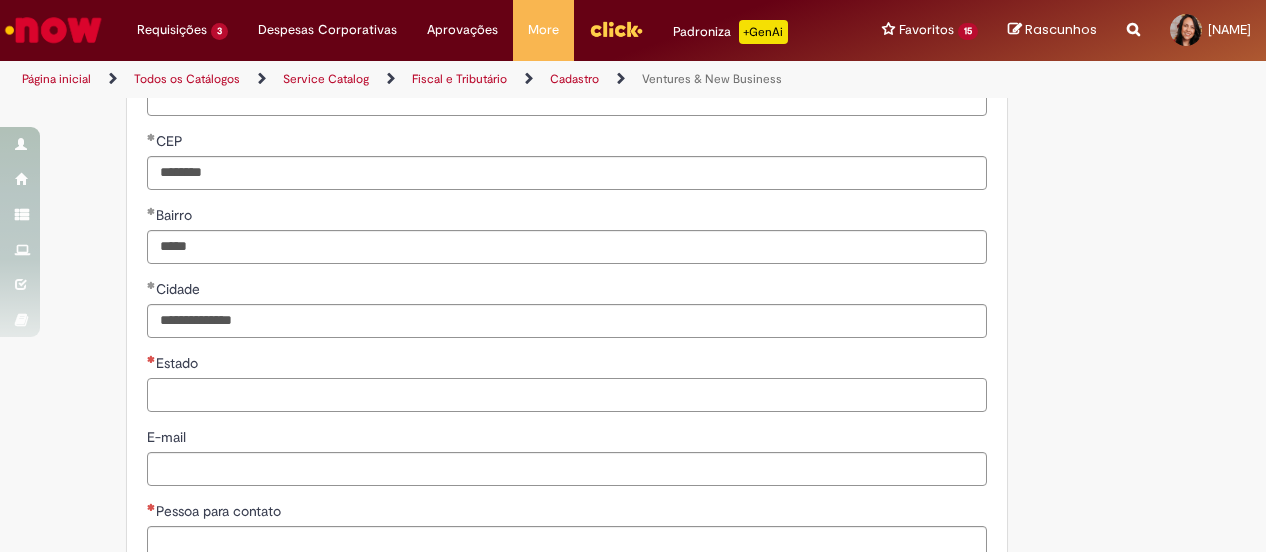 click on "Estado" at bounding box center [567, 395] 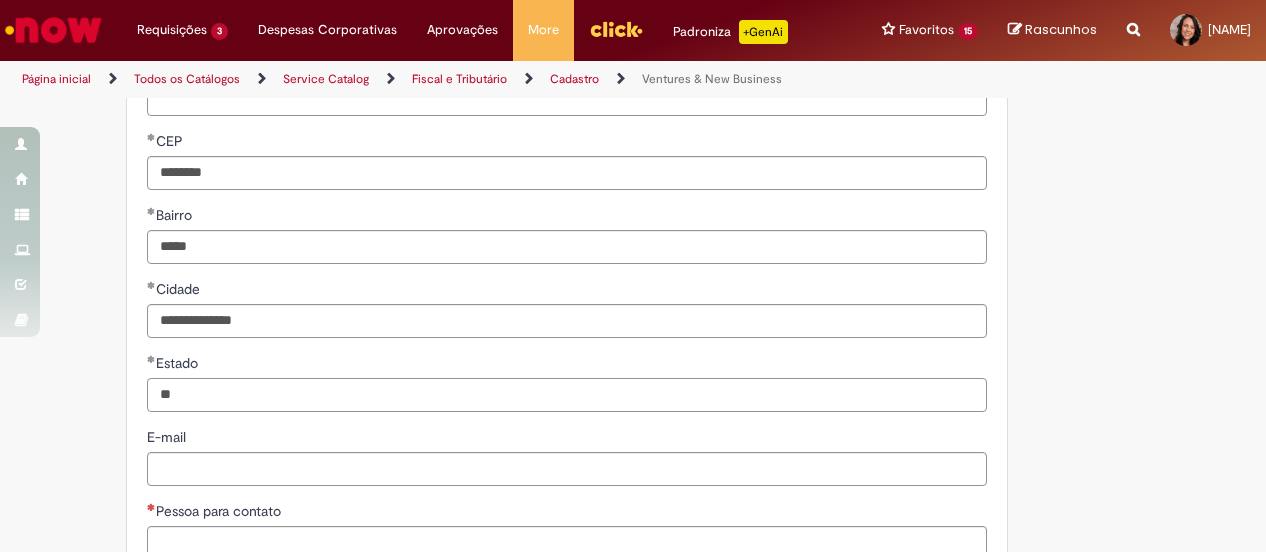 scroll, scrollTop: 1600, scrollLeft: 0, axis: vertical 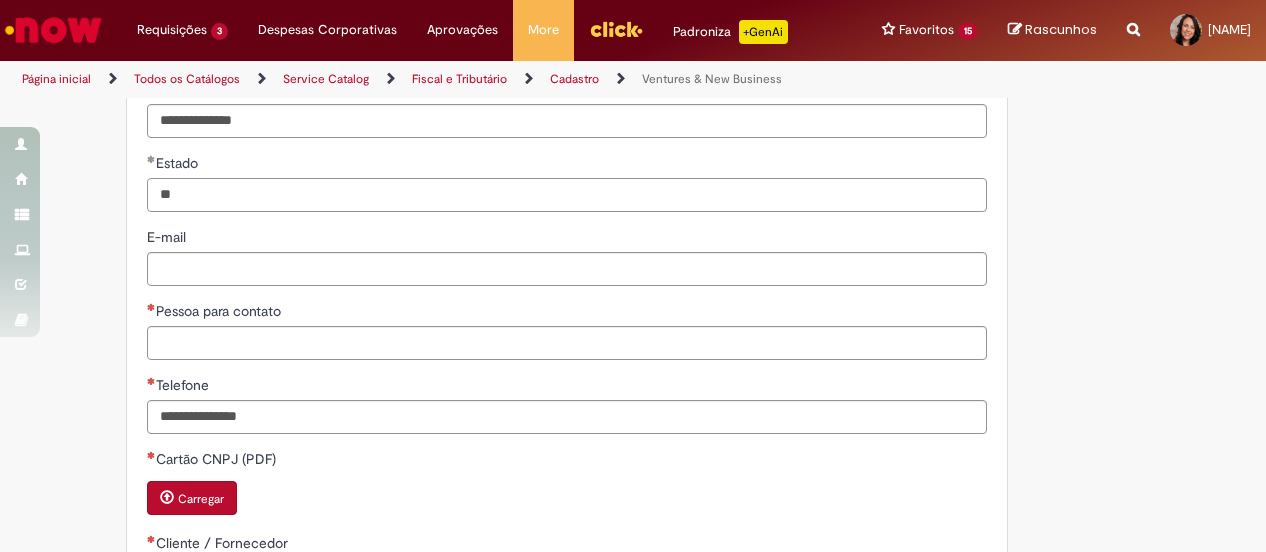type on "**" 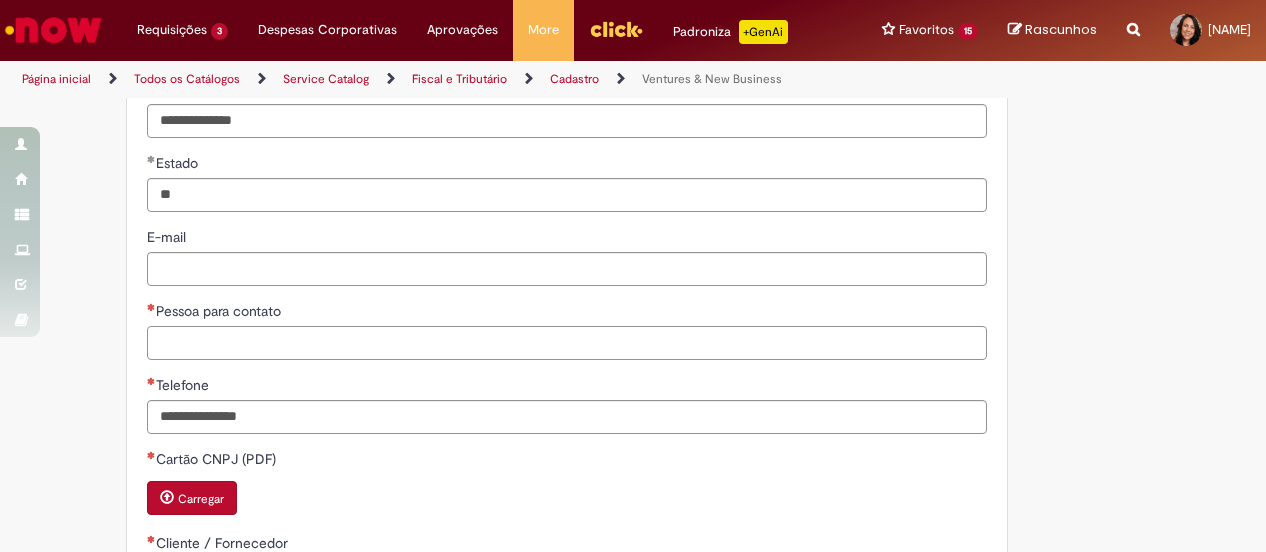 click on "Pessoa para contato" at bounding box center [567, 343] 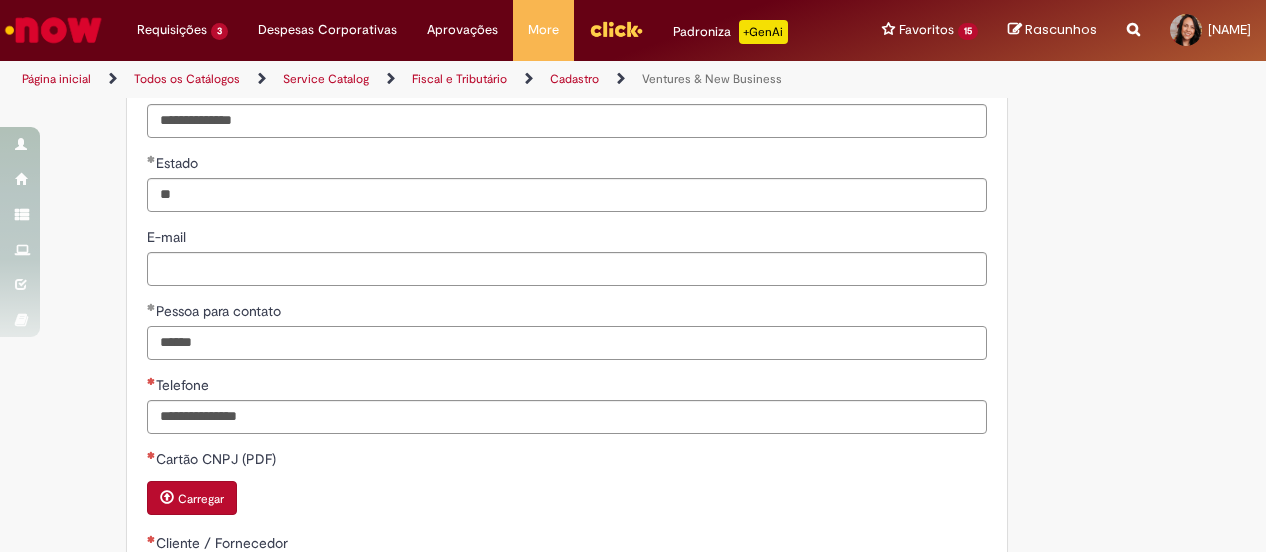type on "******" 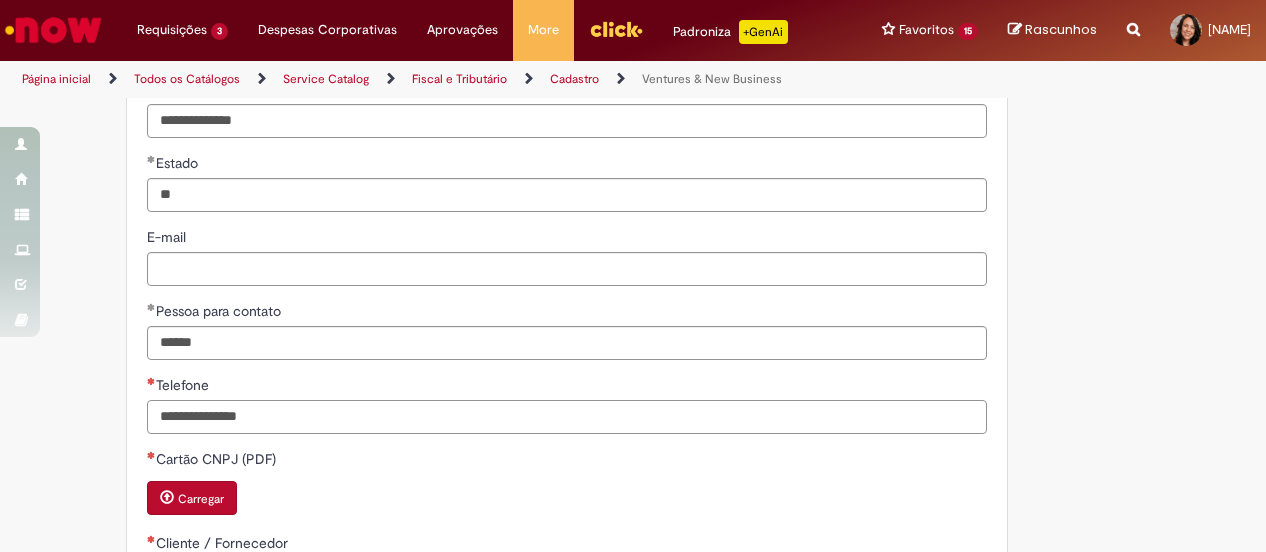click on "Telefone" at bounding box center (567, 417) 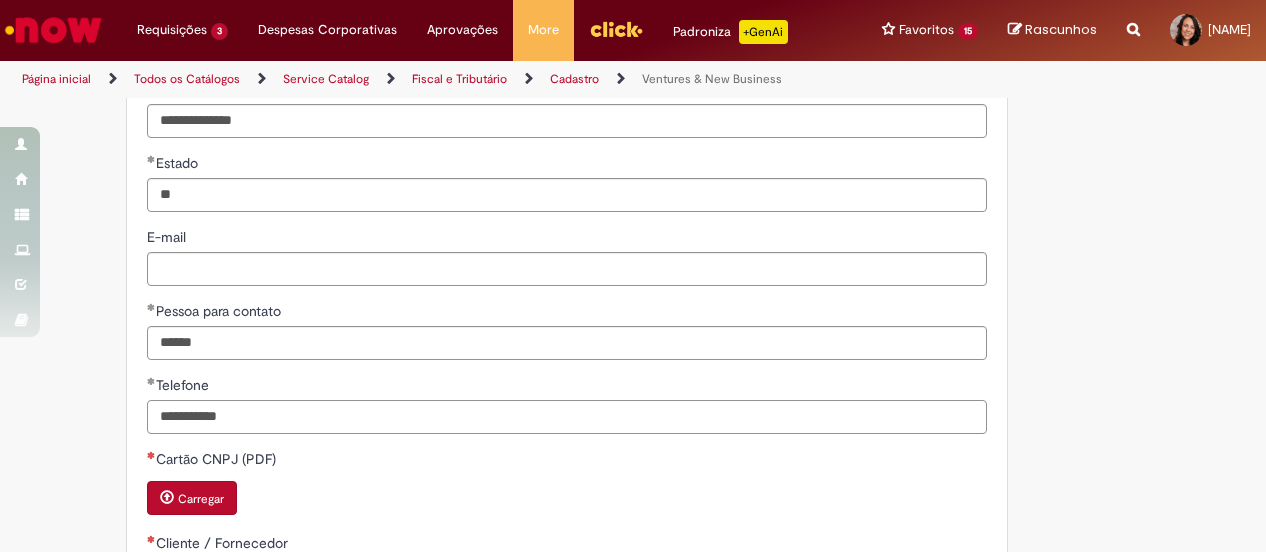 scroll, scrollTop: 1800, scrollLeft: 0, axis: vertical 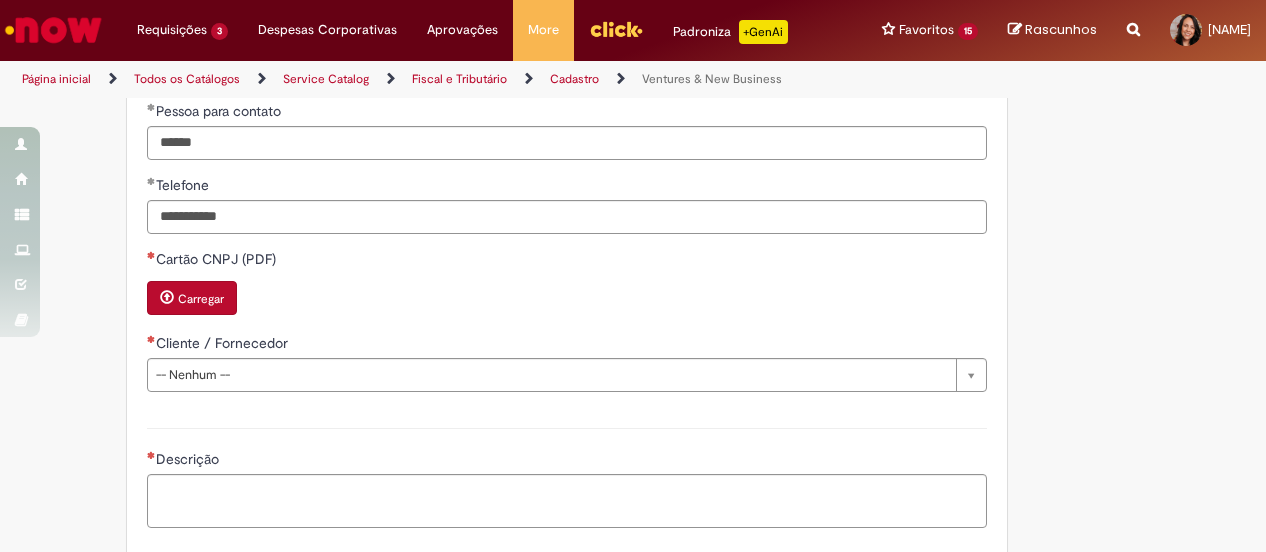 type on "**********" 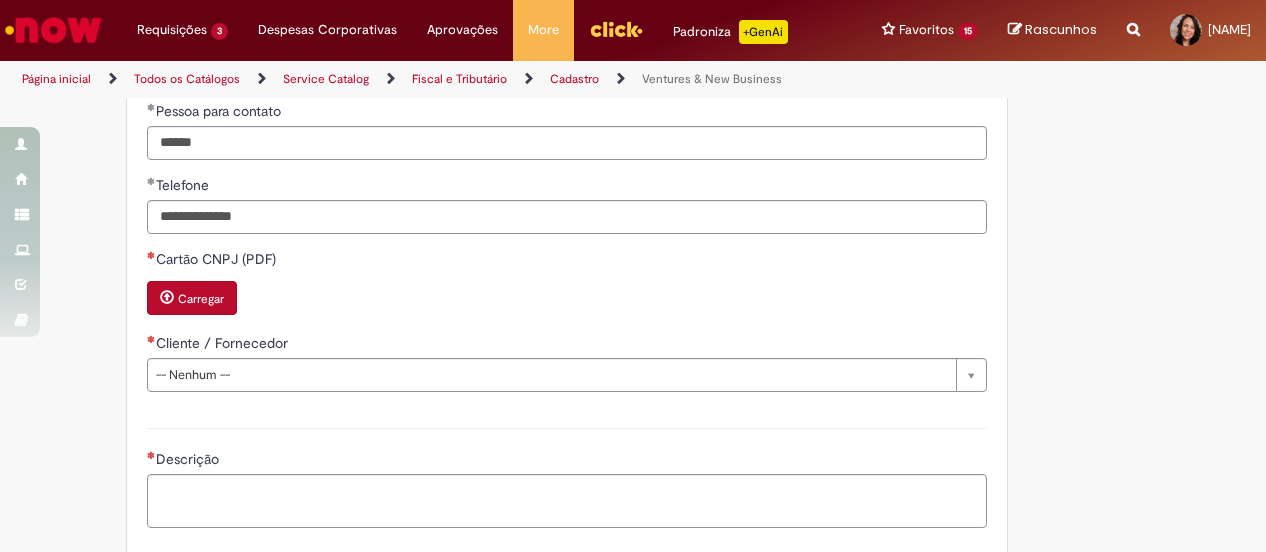 click on "Carregar" at bounding box center (201, 299) 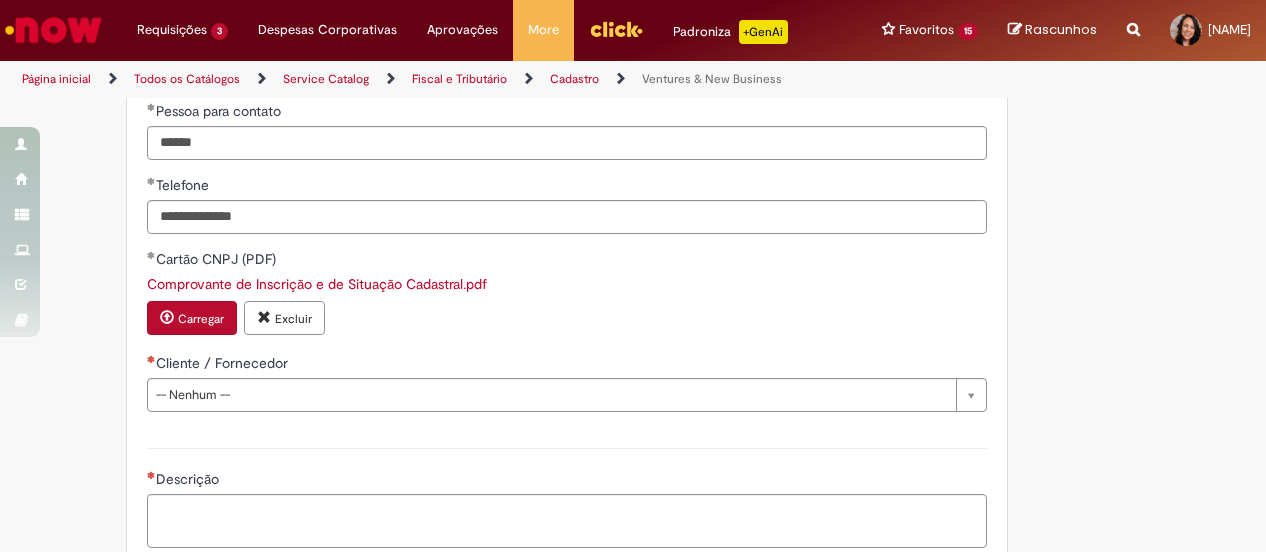 scroll, scrollTop: 1900, scrollLeft: 0, axis: vertical 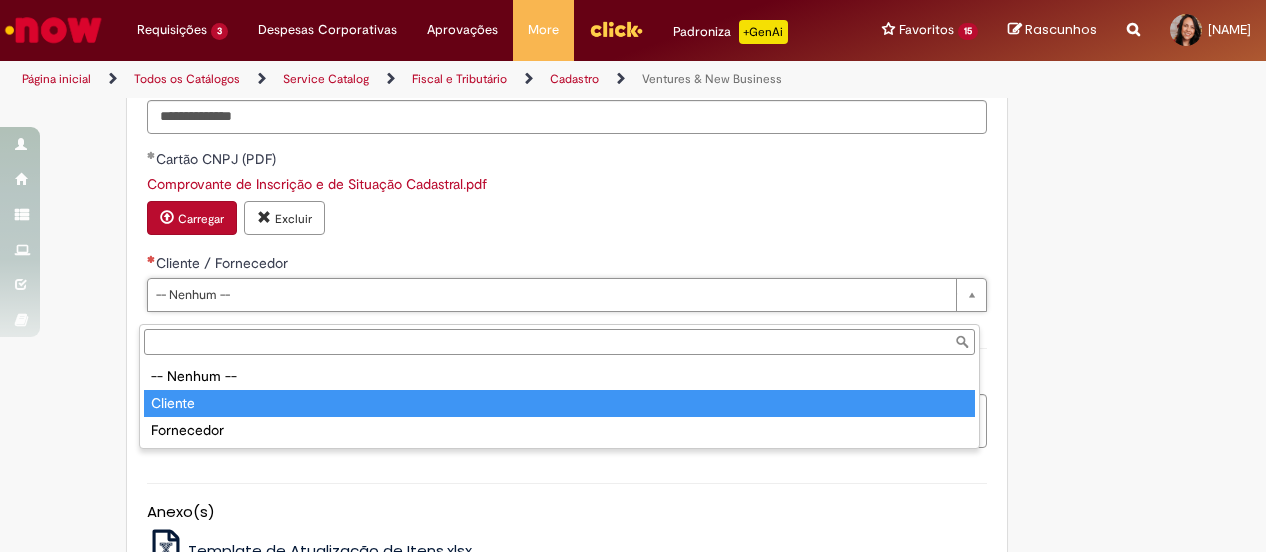 type on "*******" 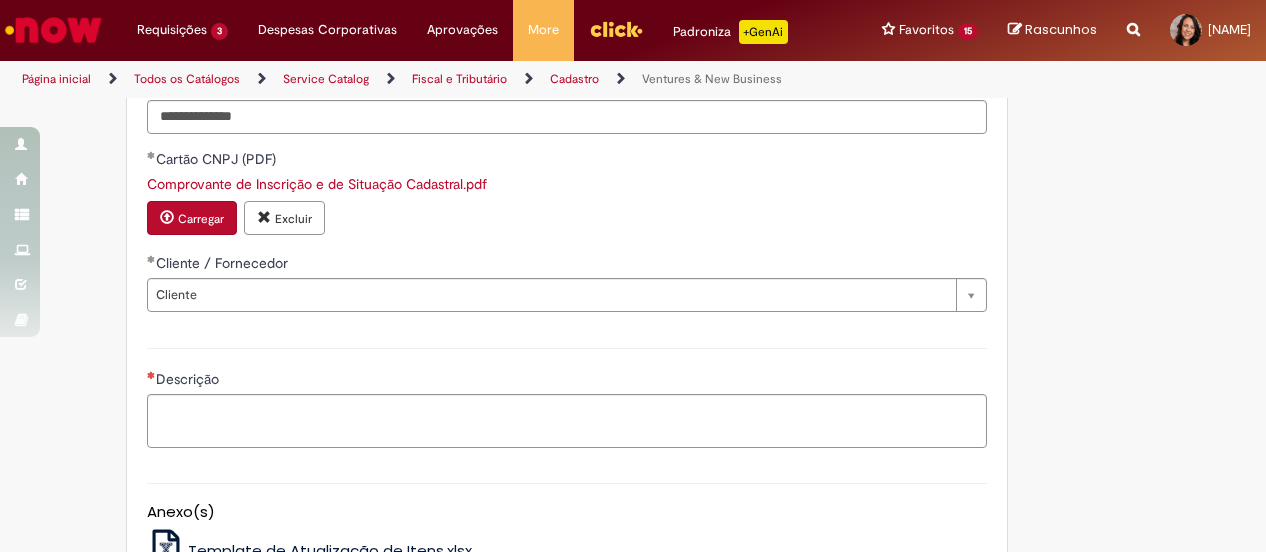 click on "Descrição" at bounding box center [567, 381] 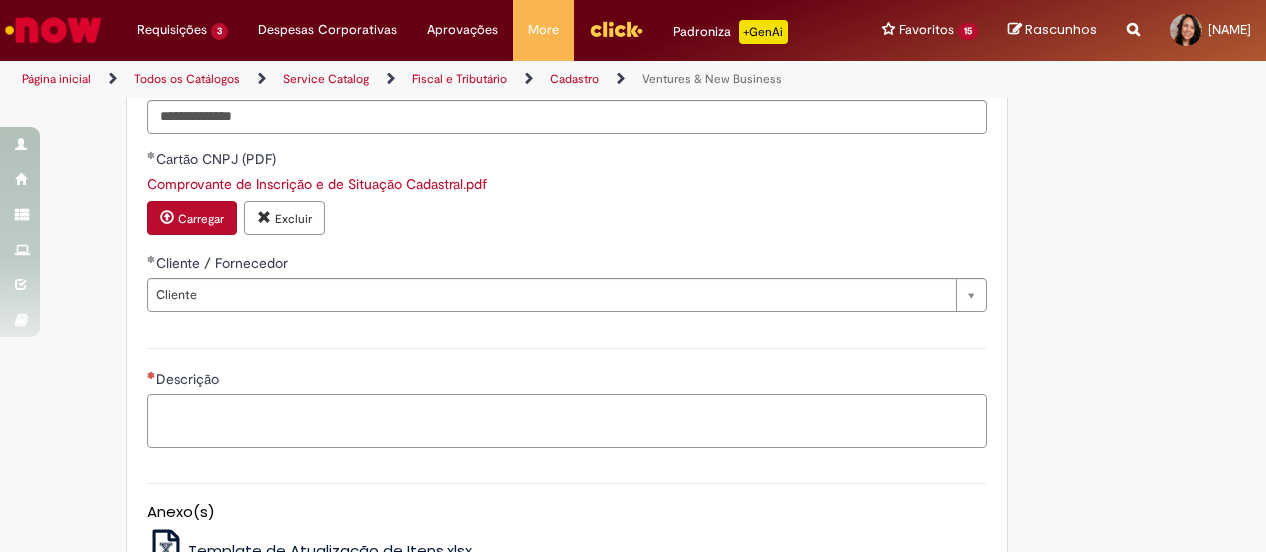 click on "Descrição" at bounding box center (567, 420) 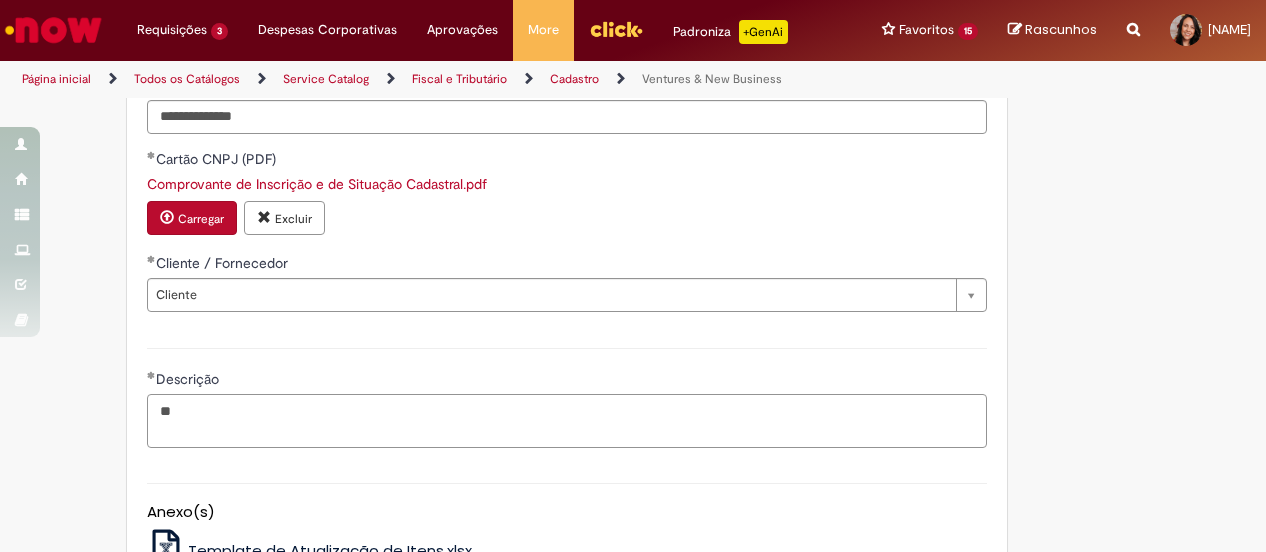 type on "*" 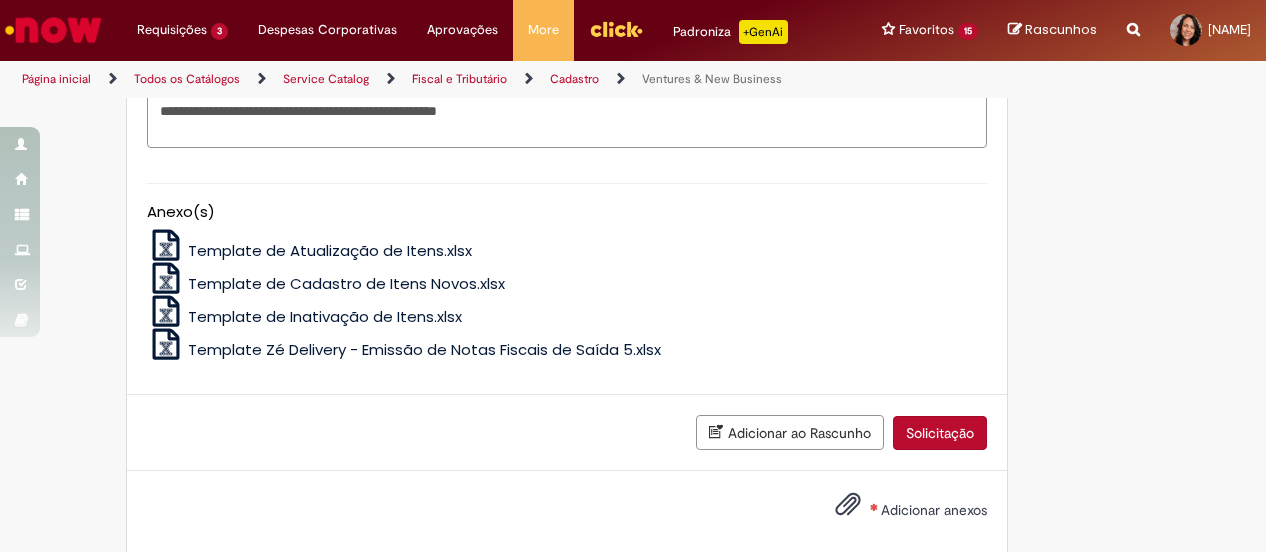 scroll, scrollTop: 2240, scrollLeft: 0, axis: vertical 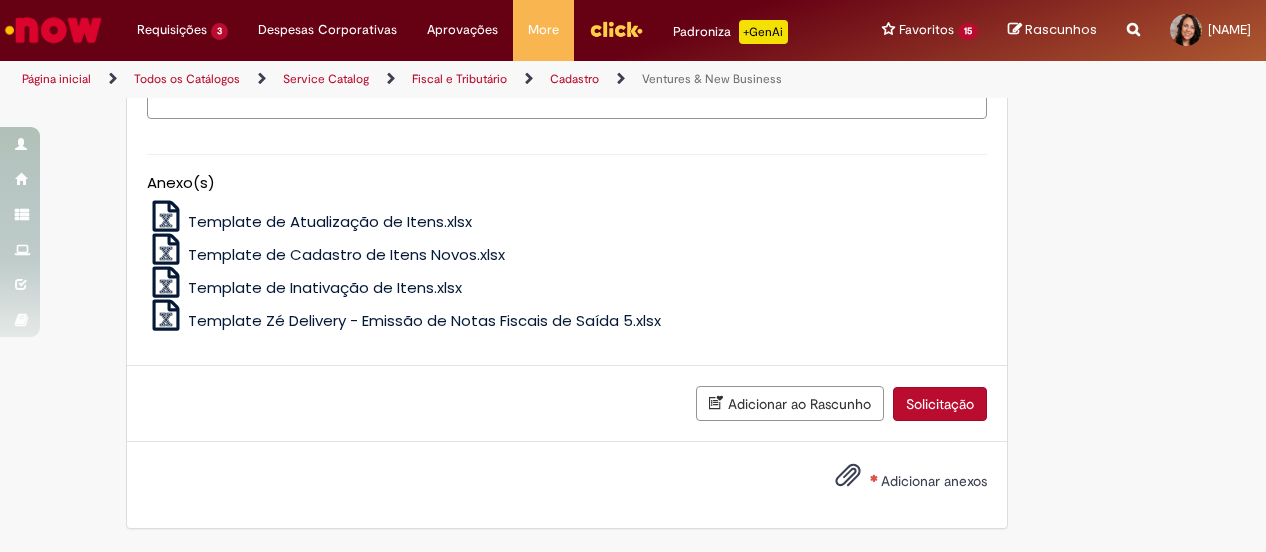 type on "**********" 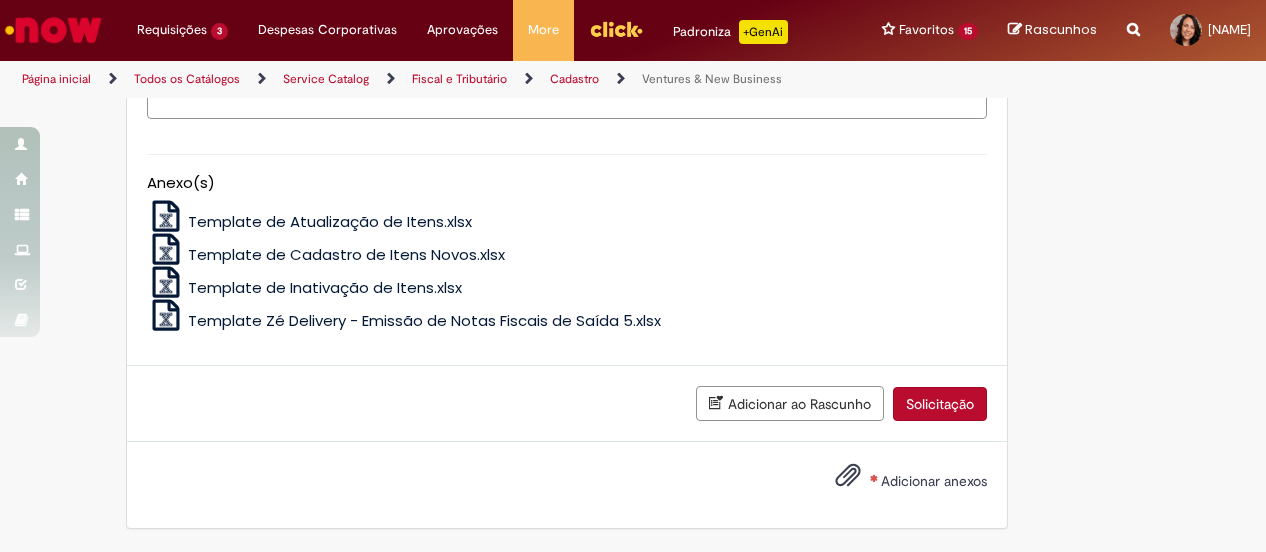 click on "Adicionar anexos" at bounding box center (896, 482) 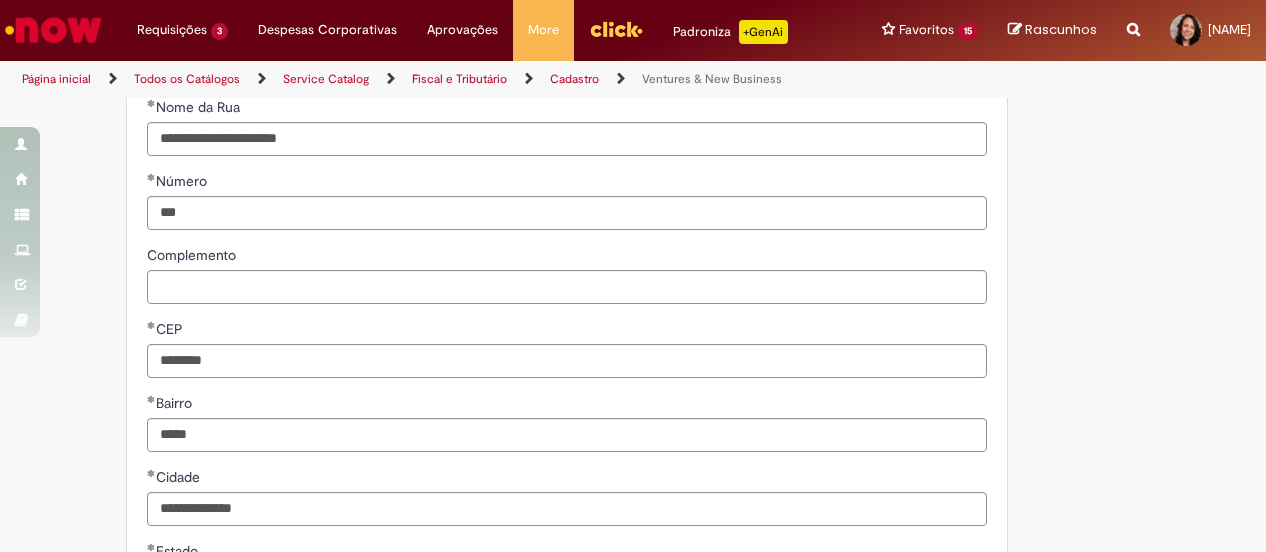 scroll, scrollTop: 1512, scrollLeft: 0, axis: vertical 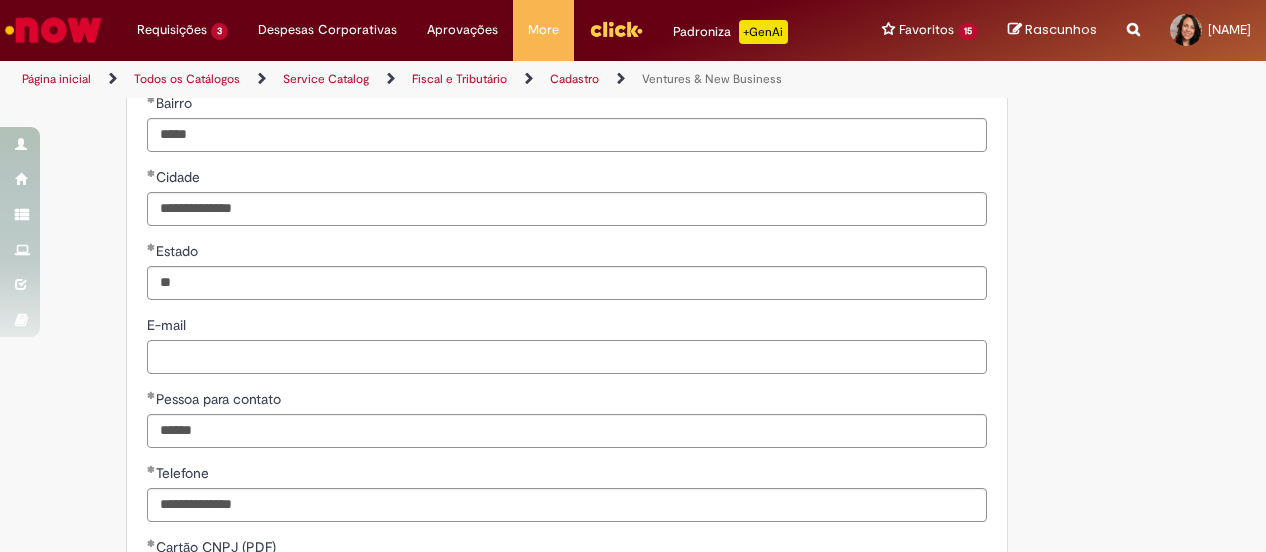 click on "E-mail" at bounding box center [567, 357] 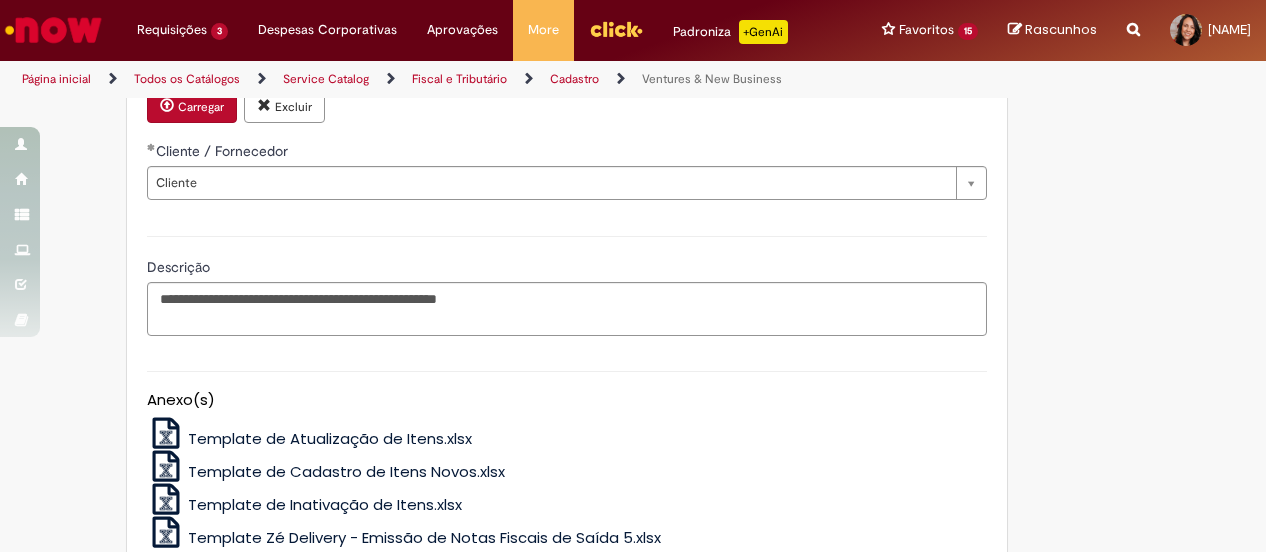 scroll, scrollTop: 2312, scrollLeft: 0, axis: vertical 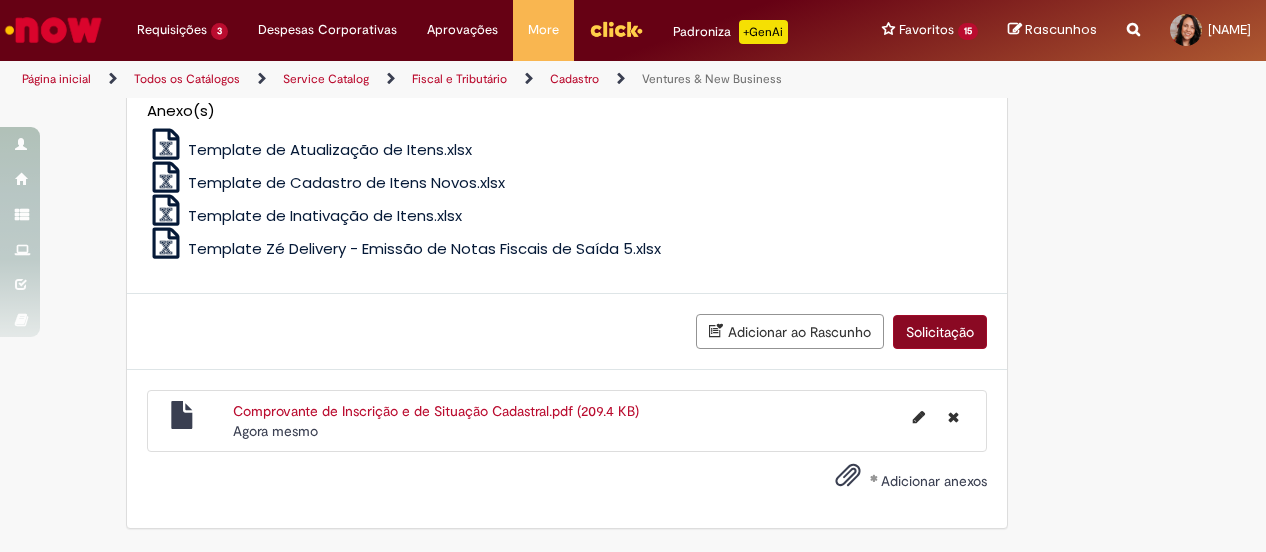 type on "**********" 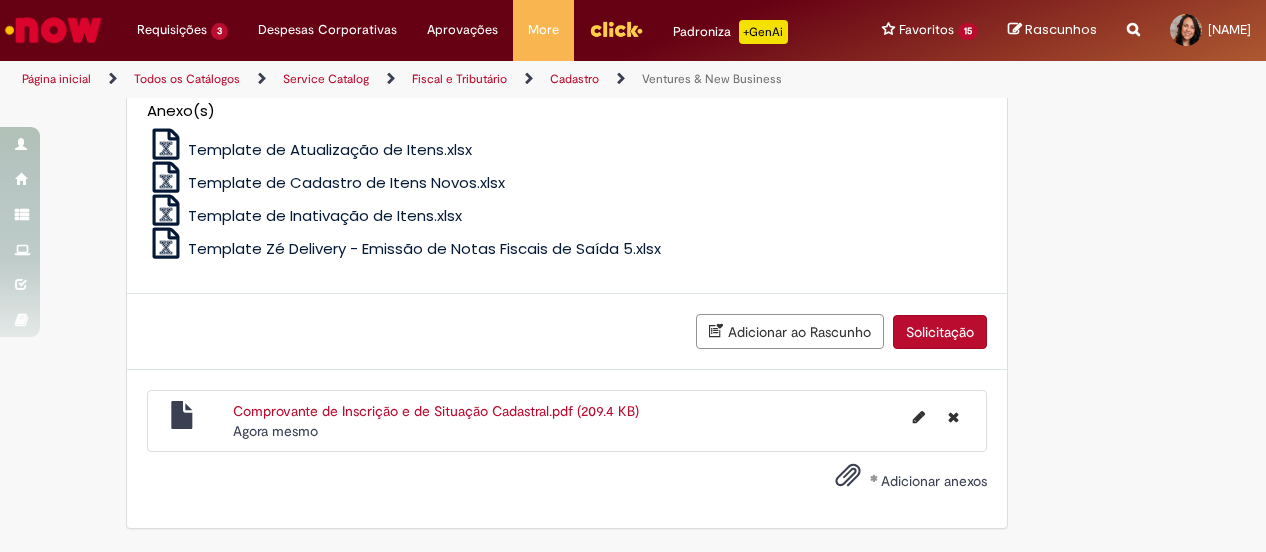 click on "Solicitação" at bounding box center (940, 332) 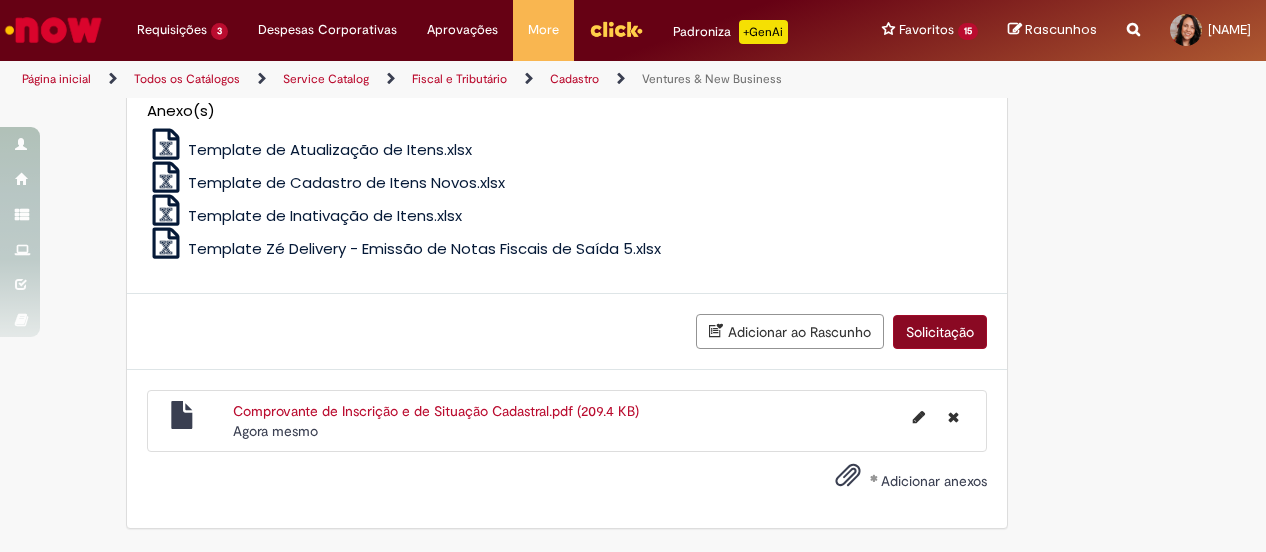 scroll, scrollTop: 2266, scrollLeft: 0, axis: vertical 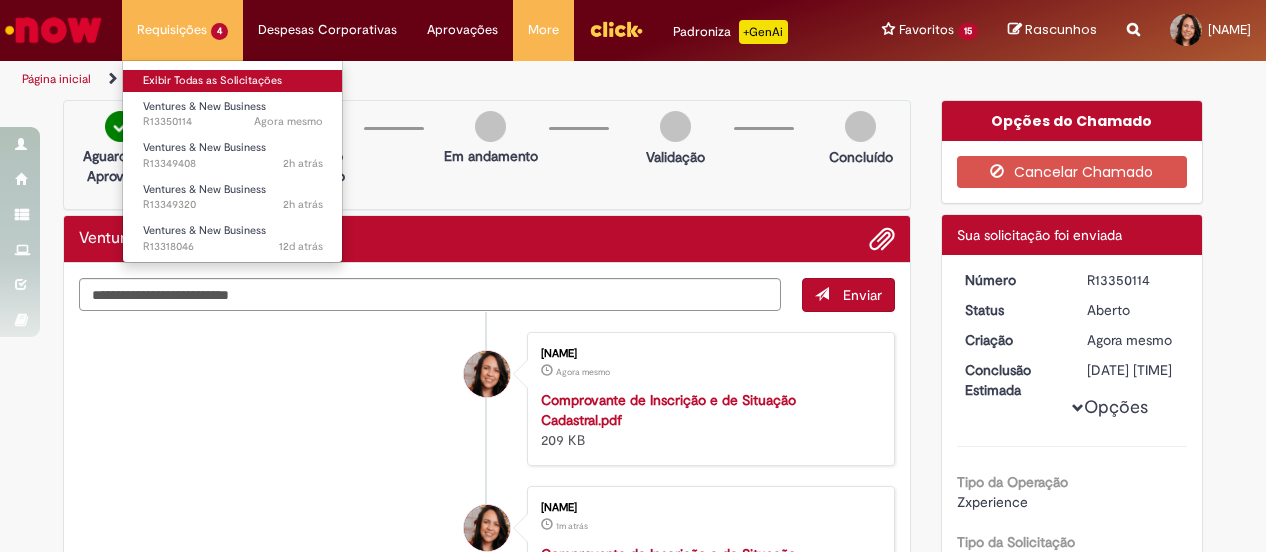 click on "Exibir Todas as Solicitações" at bounding box center (233, 81) 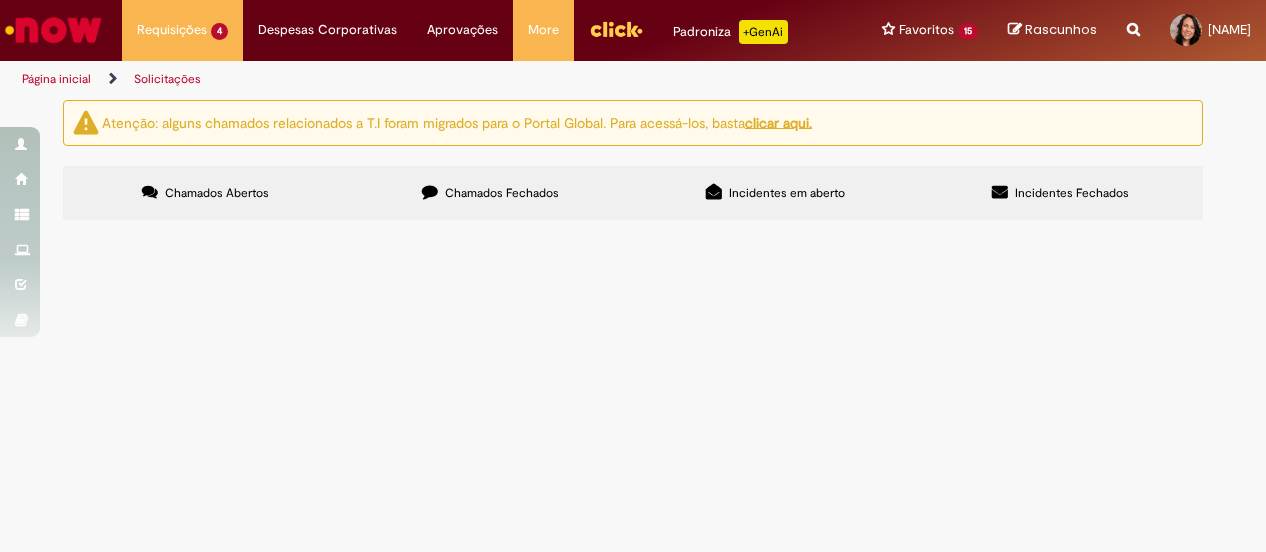 scroll, scrollTop: 96, scrollLeft: 0, axis: vertical 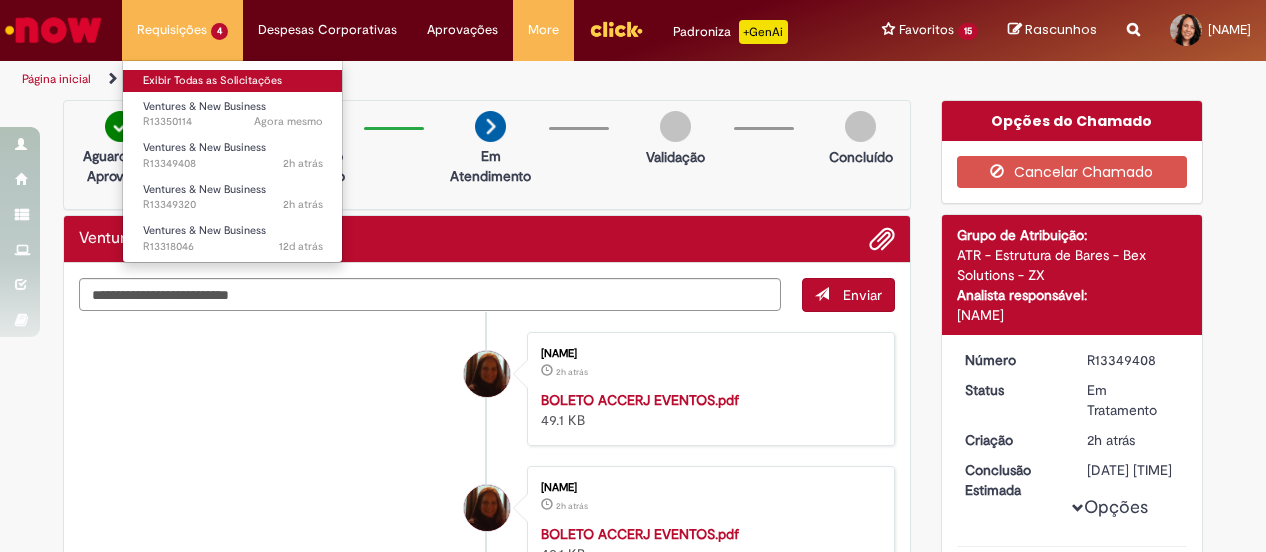 click on "Exibir Todas as Solicitações" at bounding box center [233, 81] 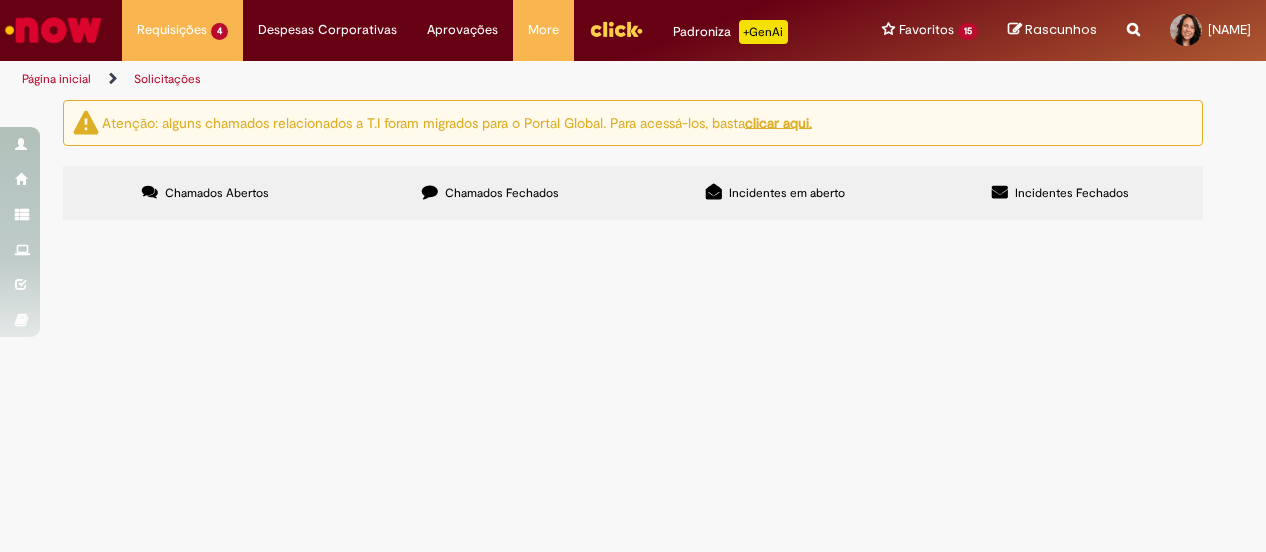 scroll, scrollTop: 96, scrollLeft: 0, axis: vertical 